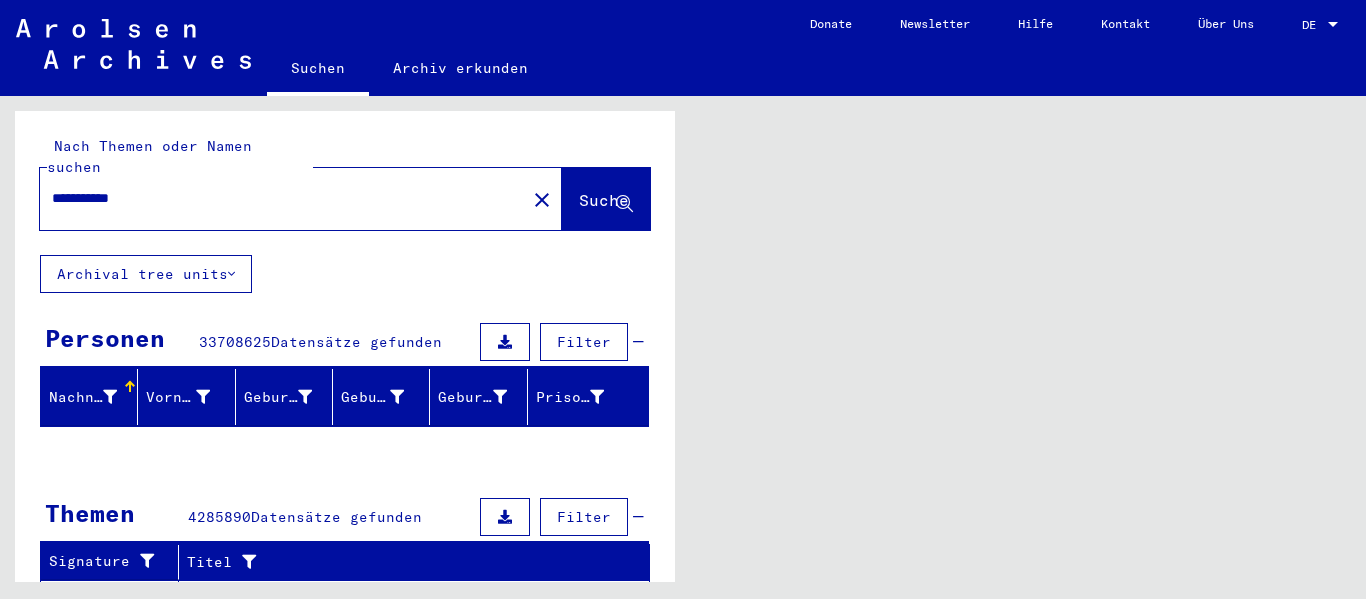 scroll, scrollTop: 0, scrollLeft: 0, axis: both 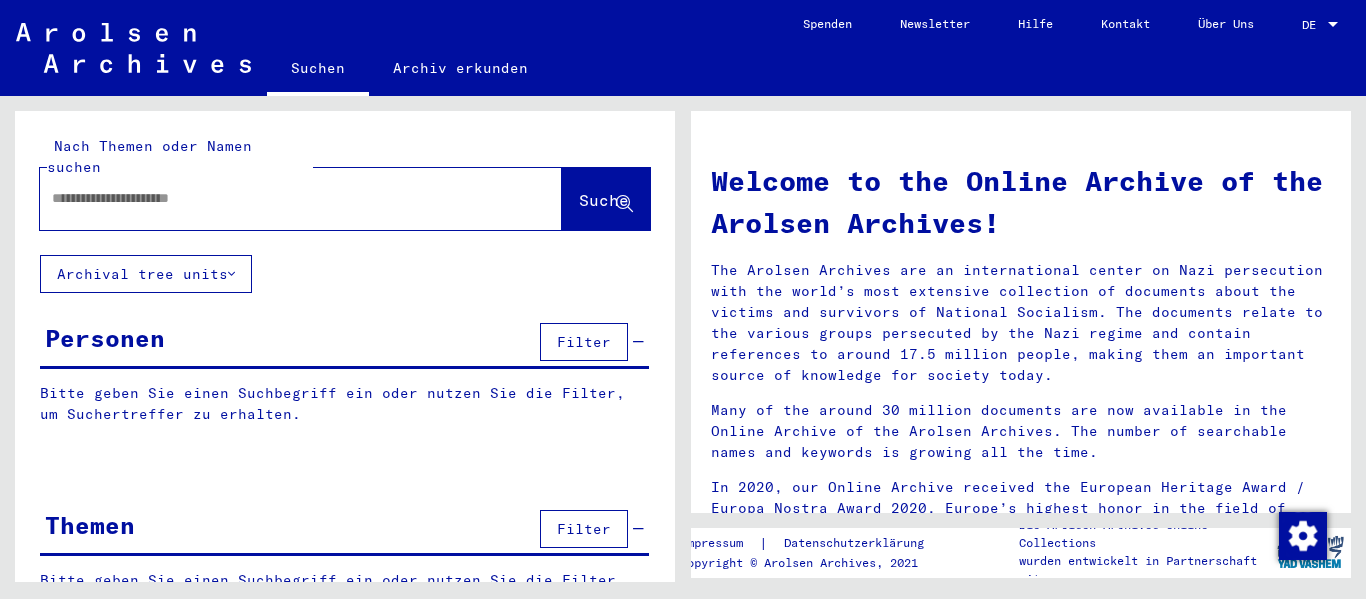 type on "**********" 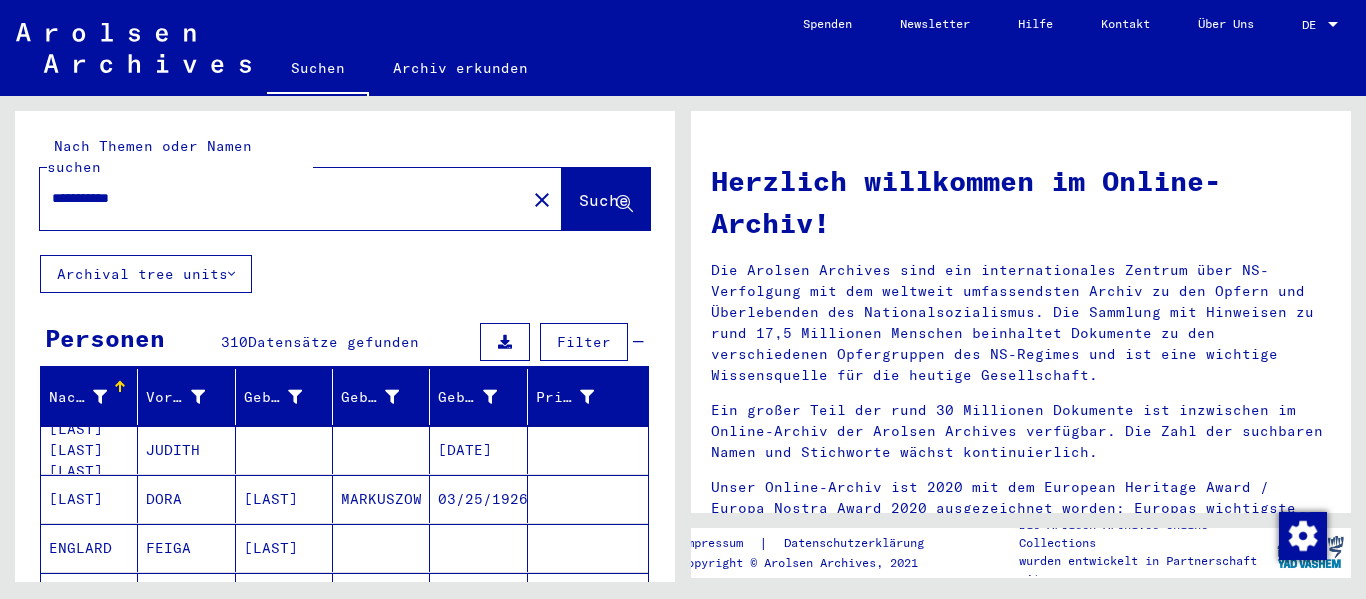 click at bounding box center [1333, 25] 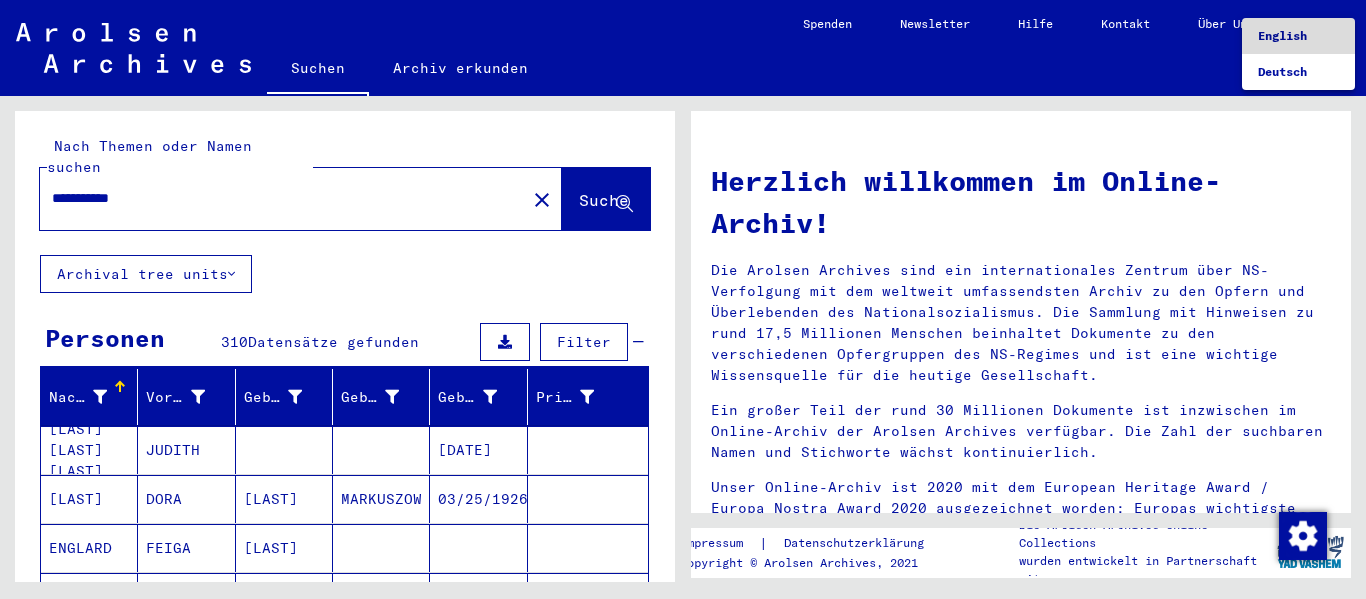 click on "English" at bounding box center [1298, 36] 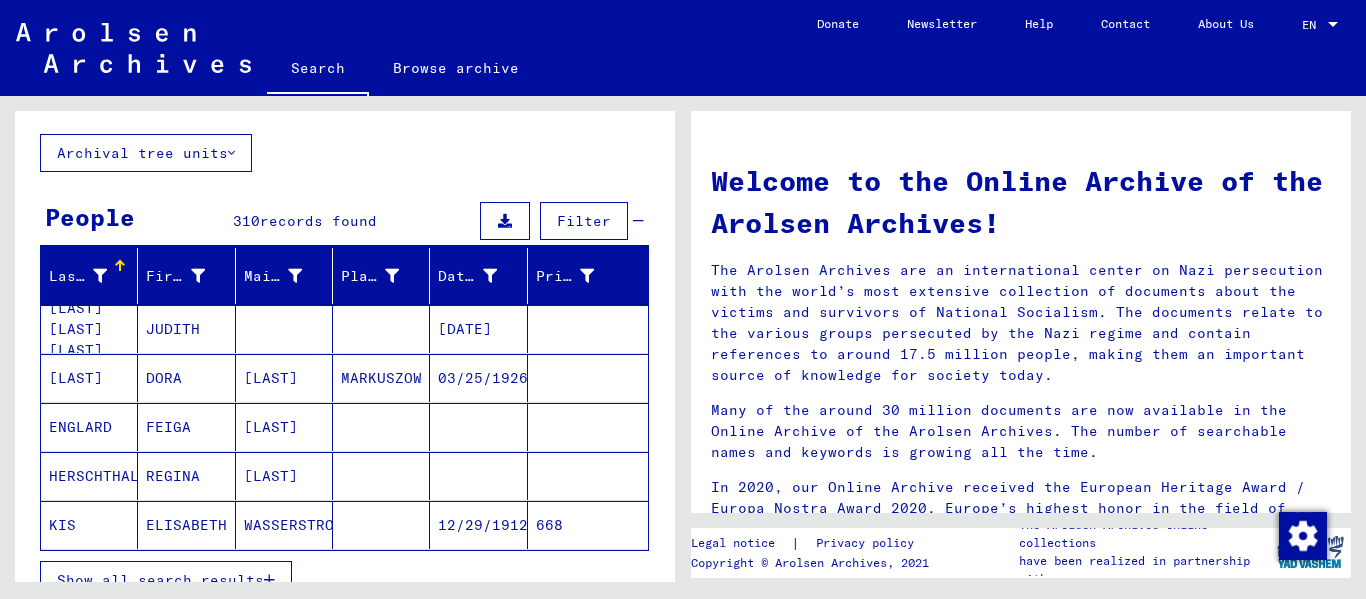 scroll, scrollTop: 200, scrollLeft: 0, axis: vertical 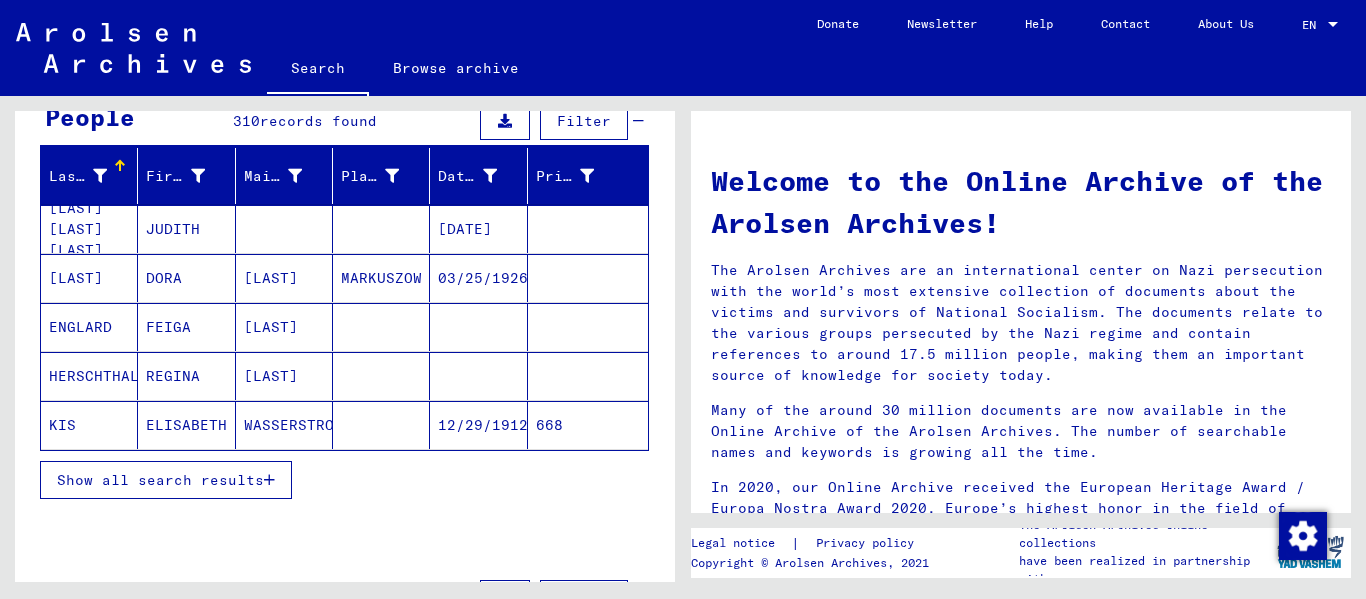 click on "Show all search results" at bounding box center (160, 480) 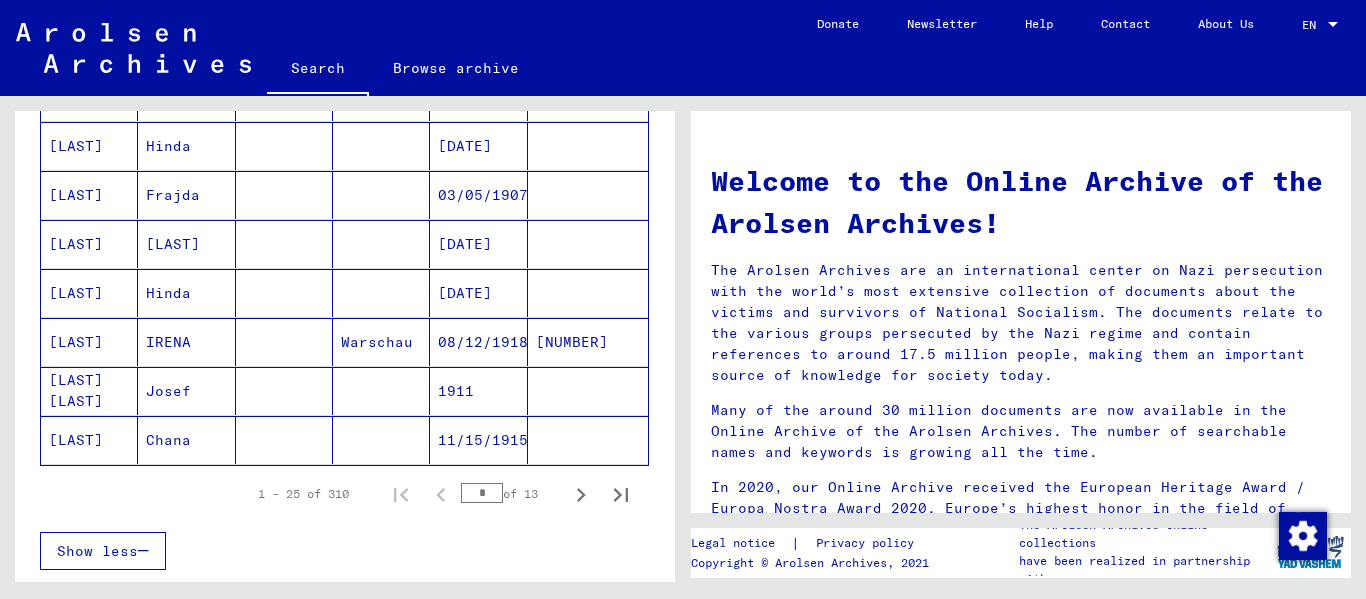 scroll, scrollTop: 1200, scrollLeft: 0, axis: vertical 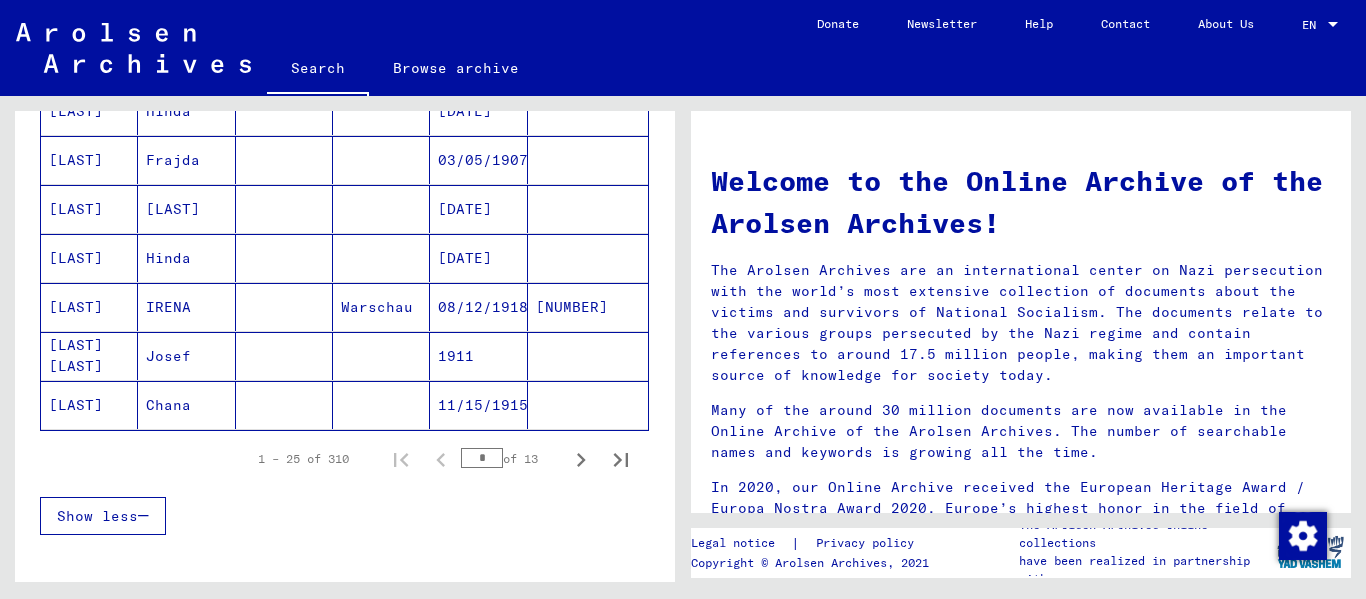 click on "[LAST] [LAST]" at bounding box center (89, 405) 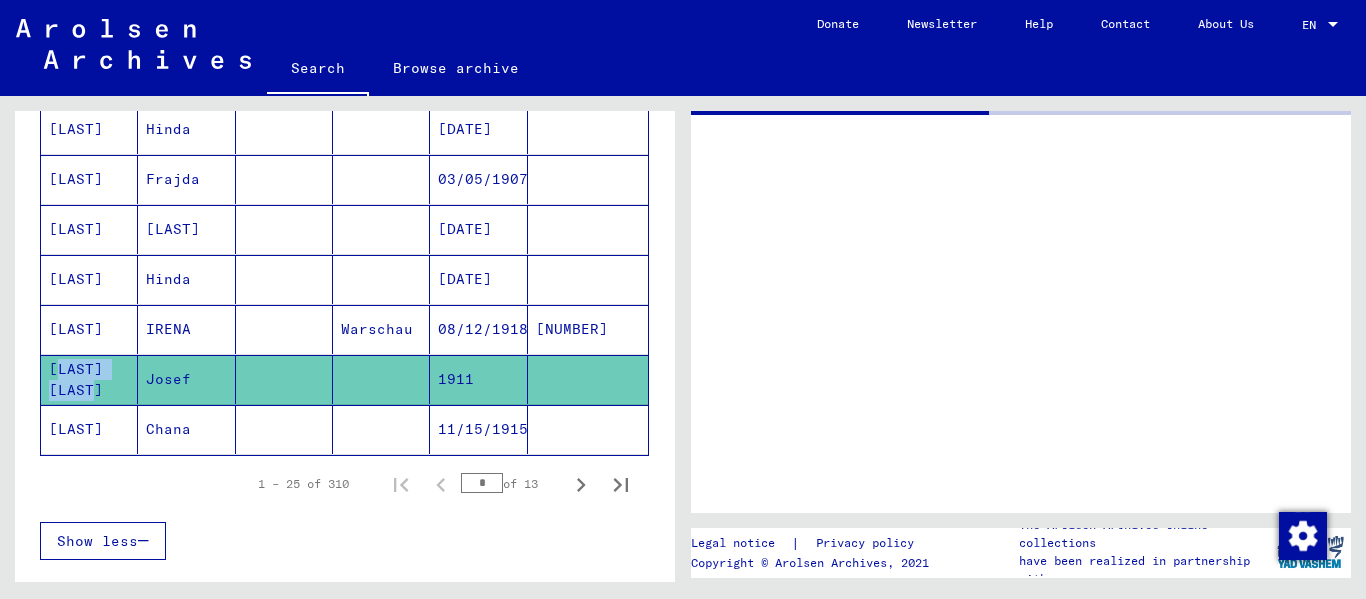 scroll, scrollTop: 1218, scrollLeft: 0, axis: vertical 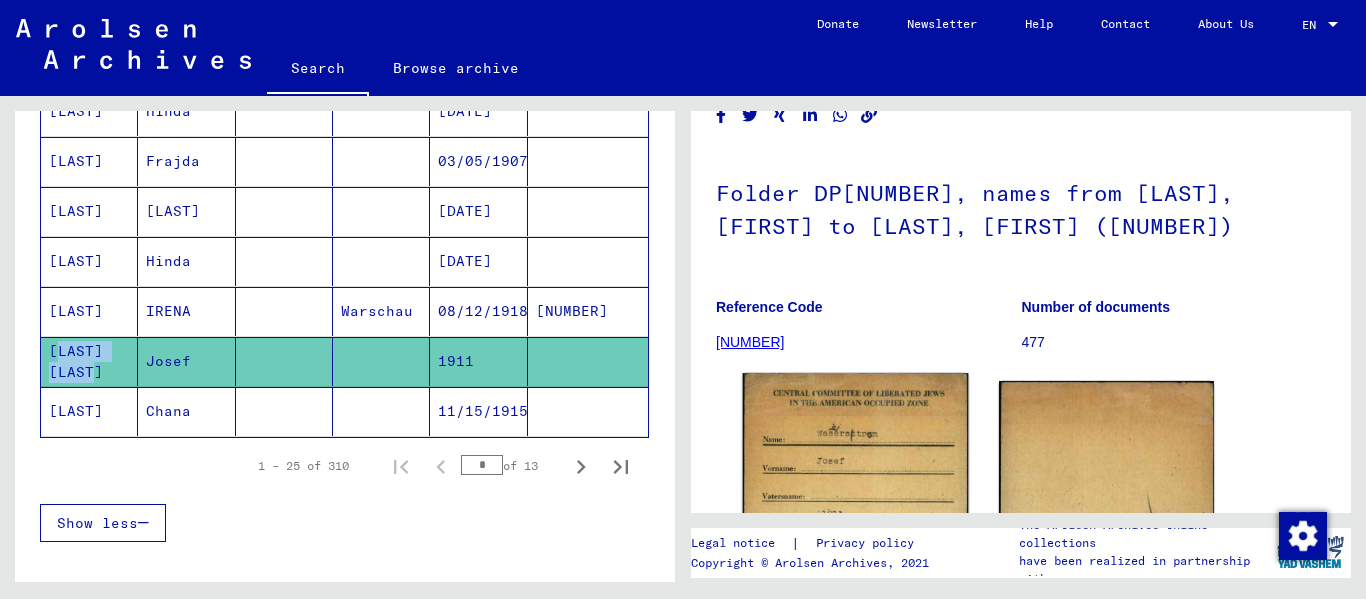 click 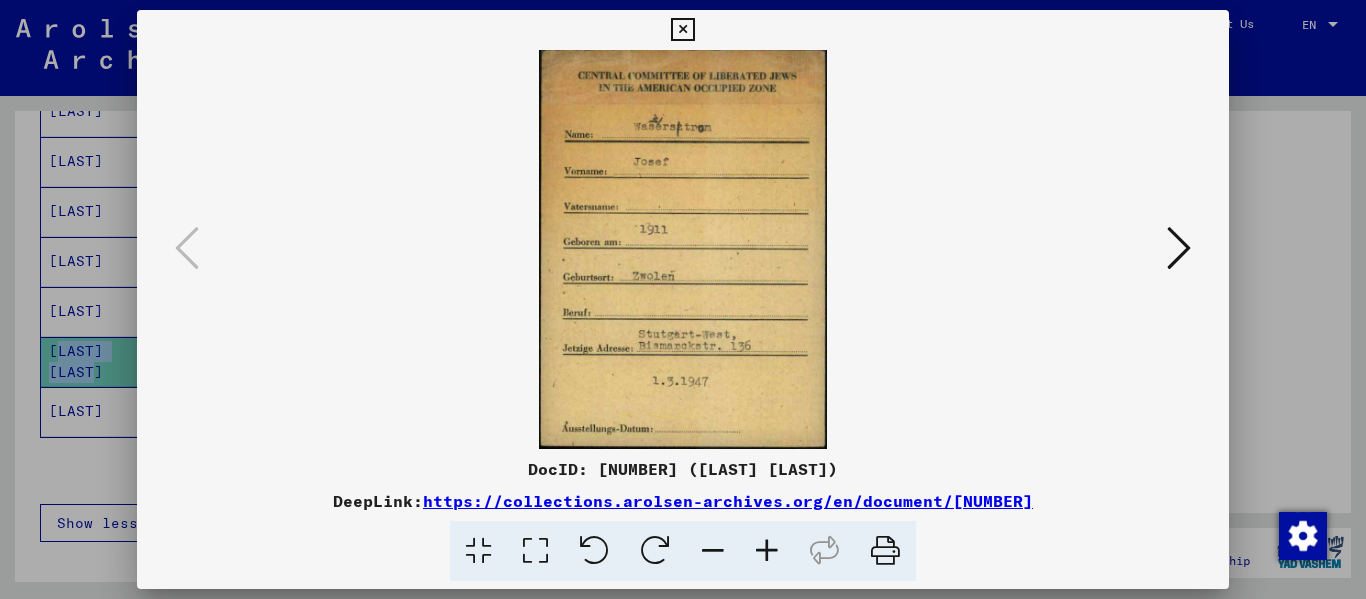 click at bounding box center (1179, 248) 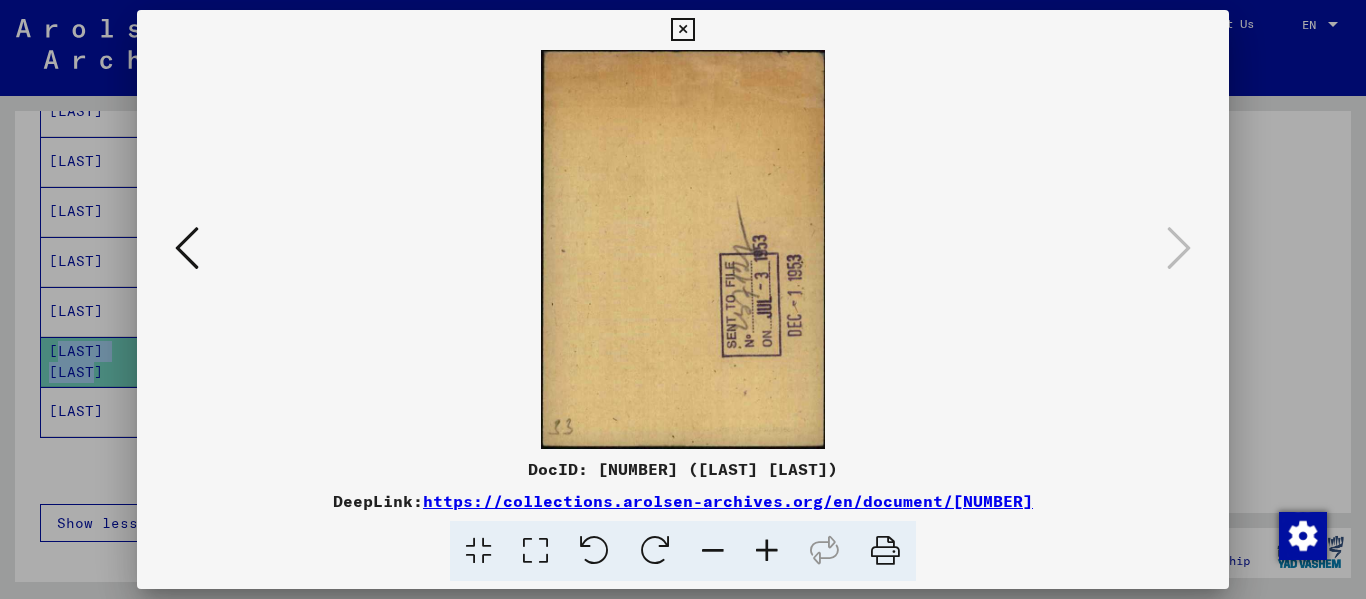 click at bounding box center [682, 30] 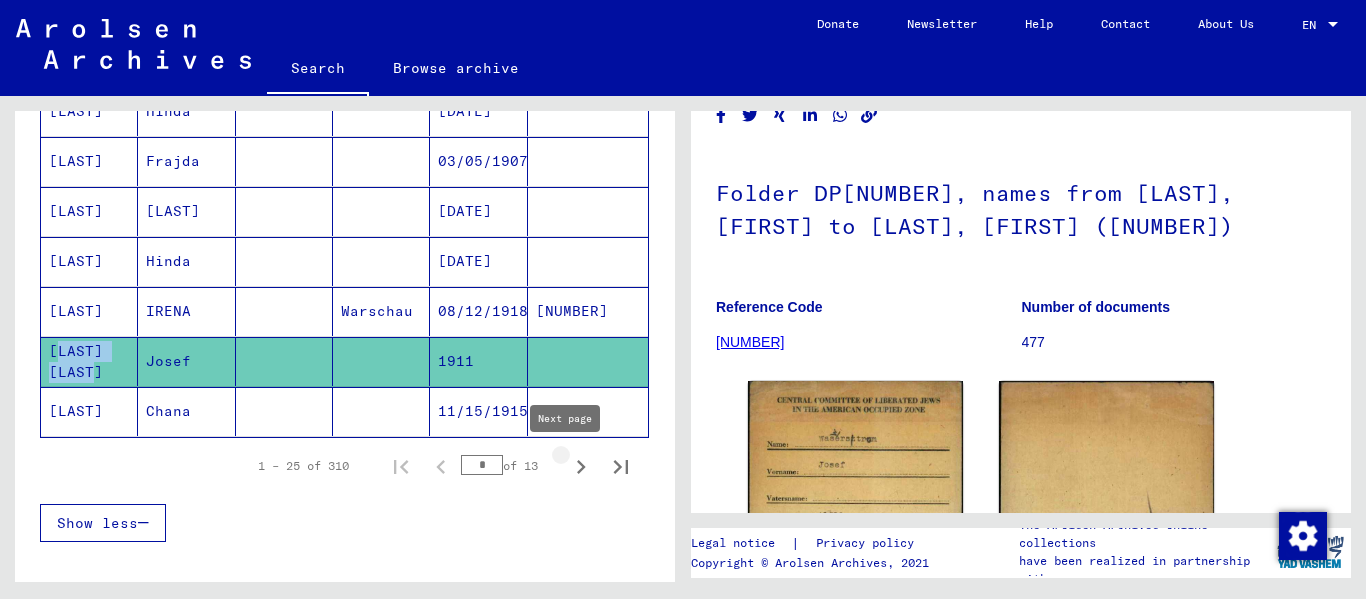 click 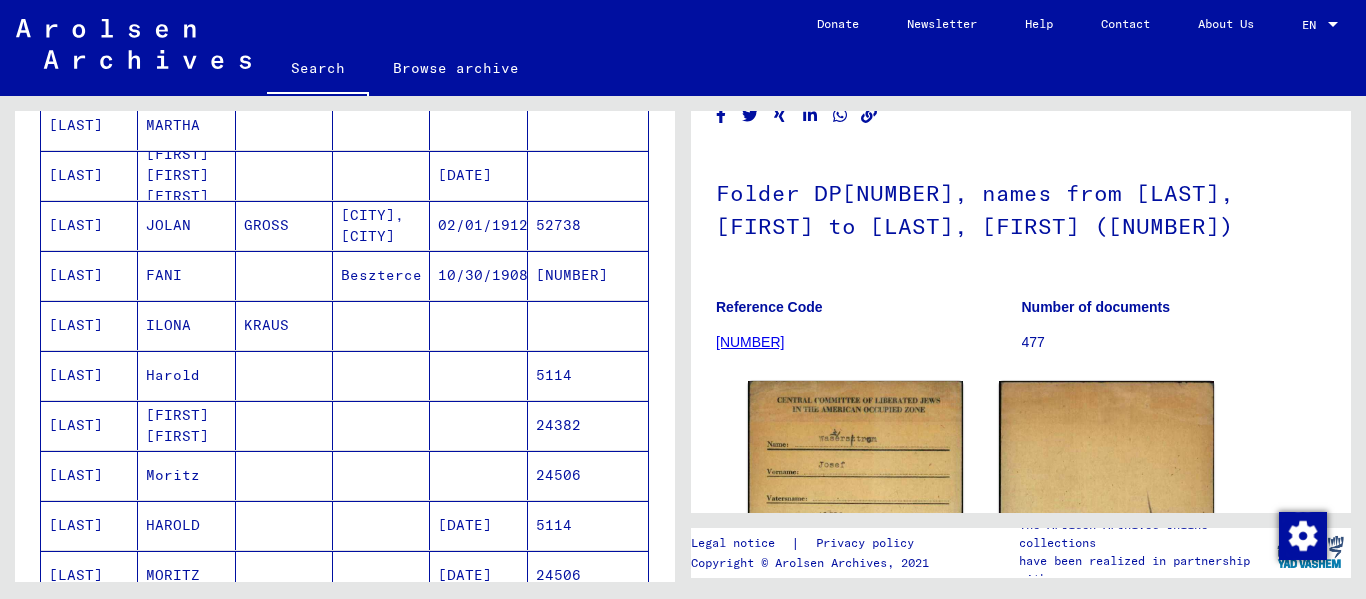 scroll, scrollTop: 1118, scrollLeft: 0, axis: vertical 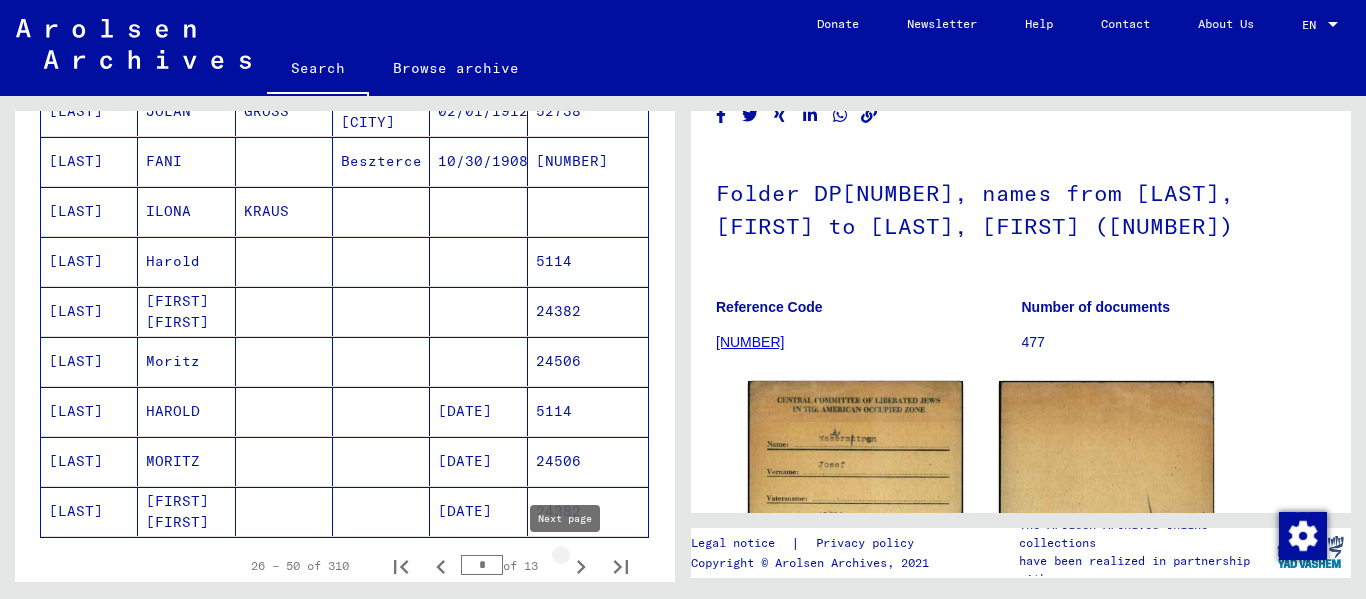click 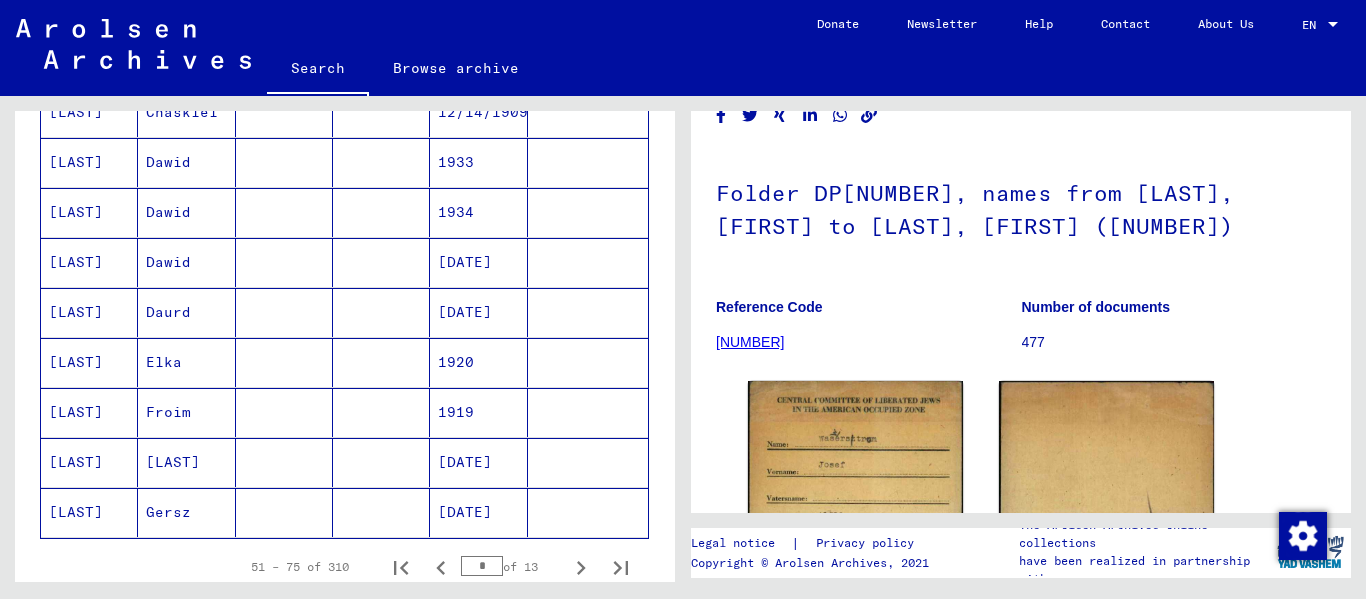 scroll, scrollTop: 1118, scrollLeft: 0, axis: vertical 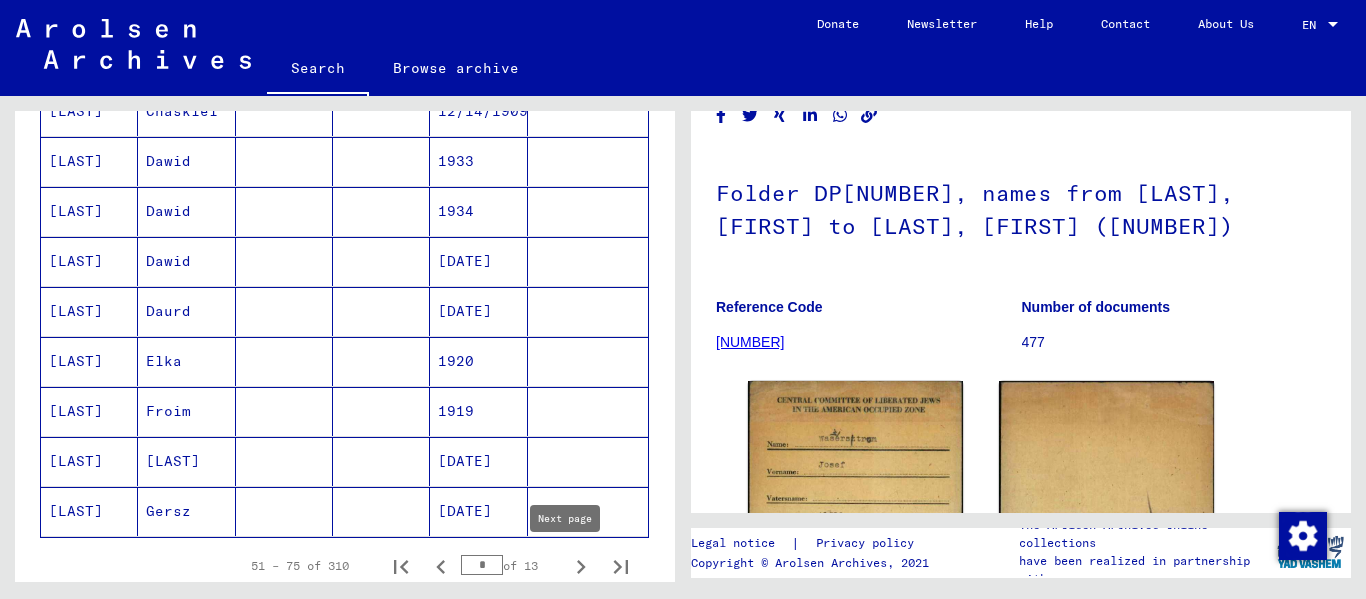 click 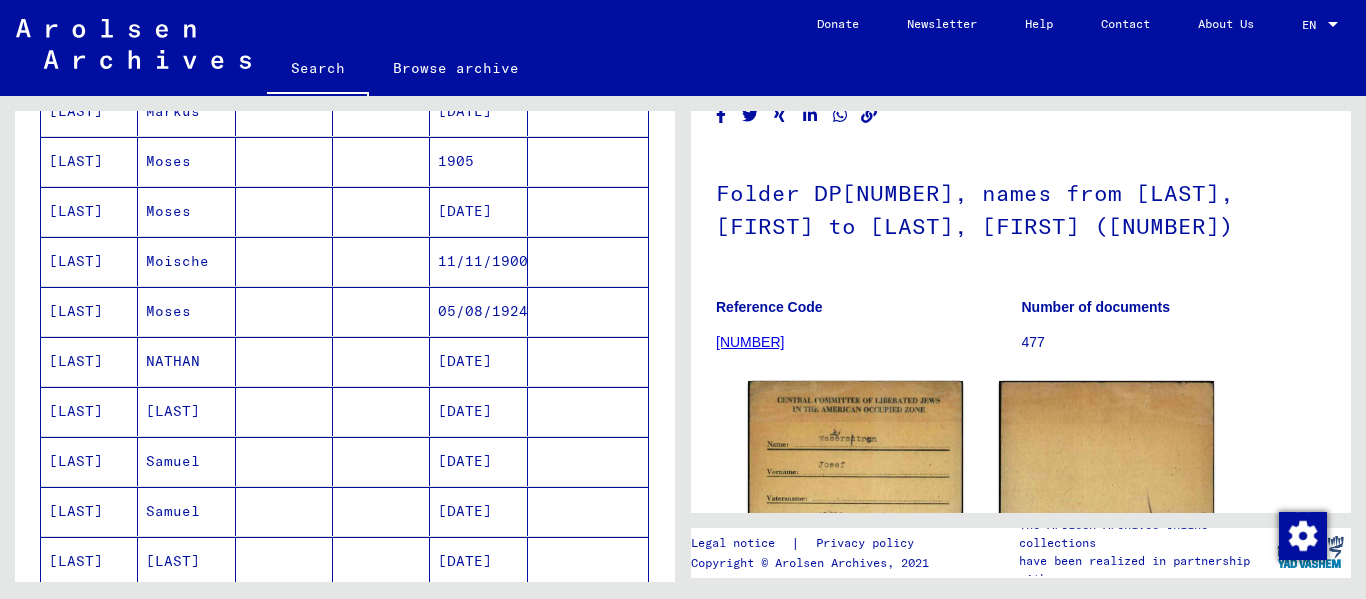 scroll, scrollTop: 818, scrollLeft: 0, axis: vertical 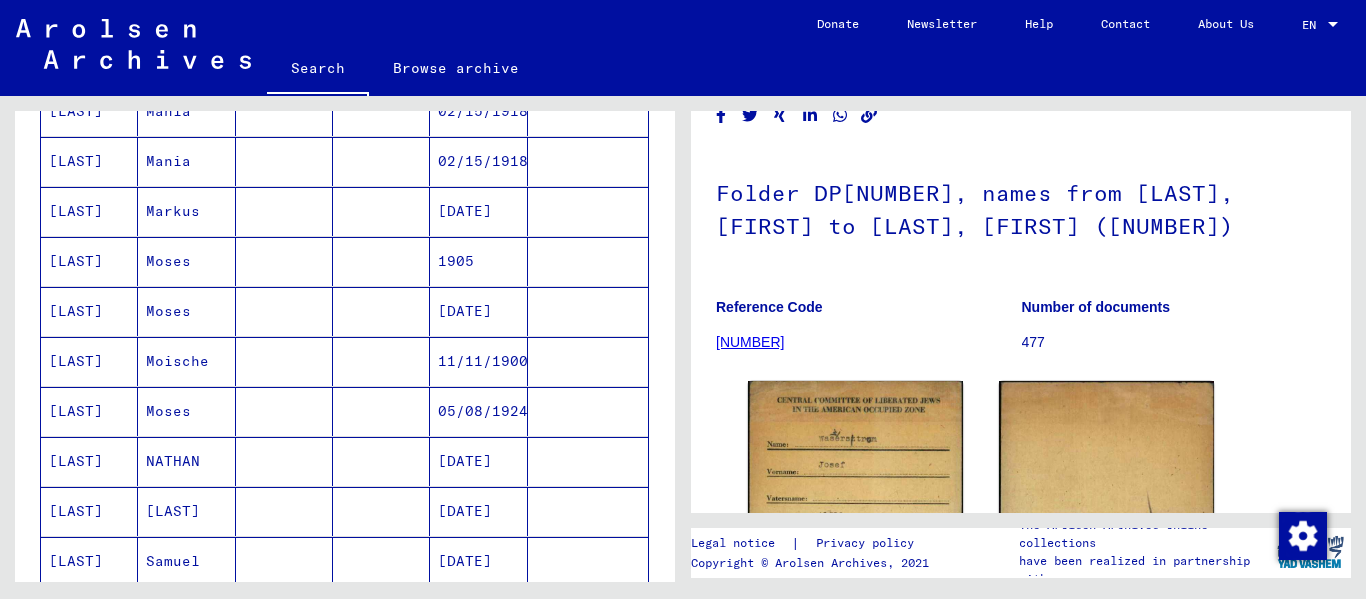 click on "Moische" at bounding box center (186, 411) 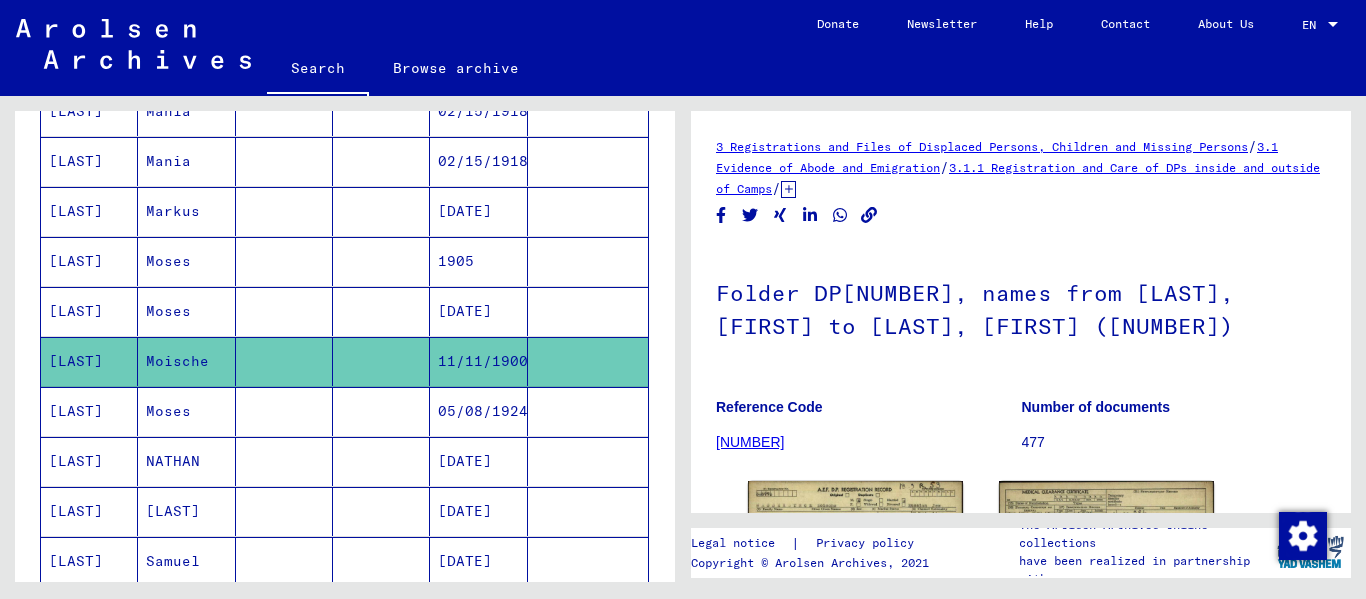 scroll, scrollTop: 0, scrollLeft: 0, axis: both 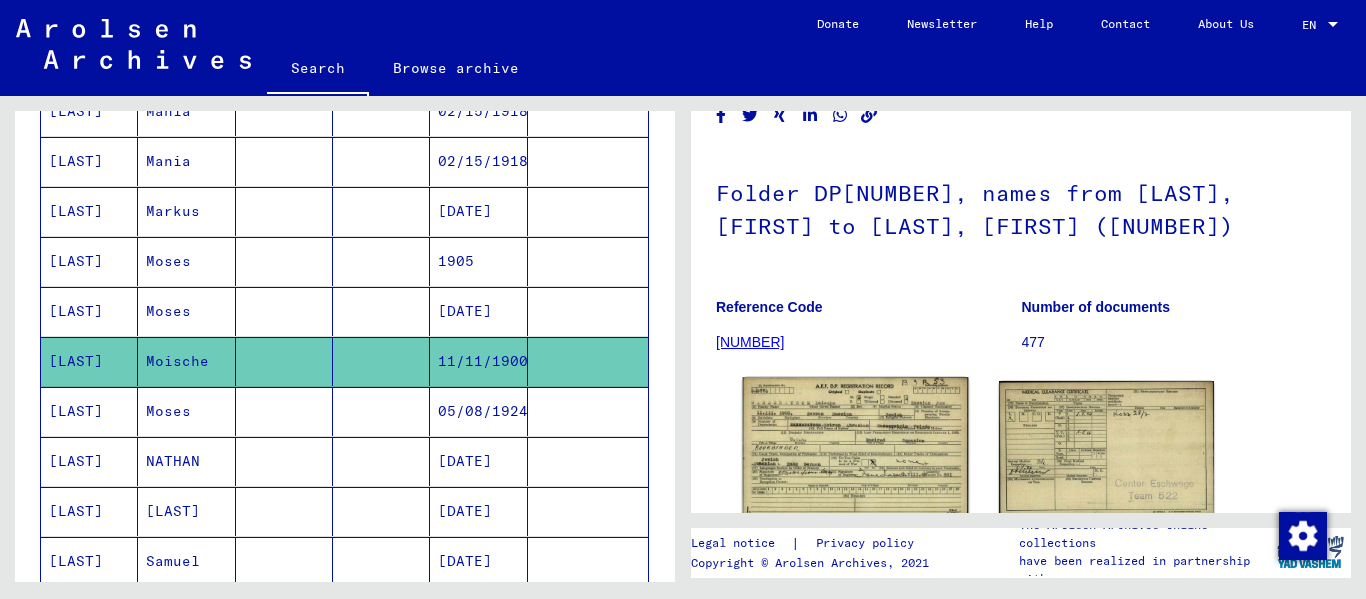 click 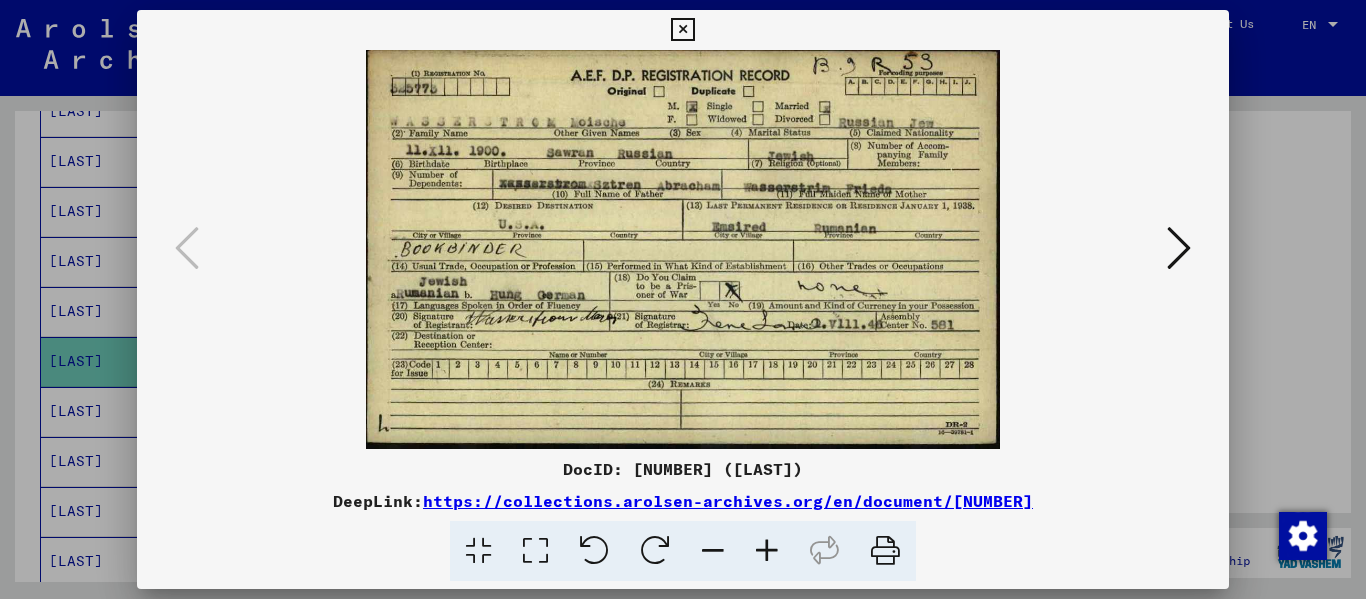 click at bounding box center (1179, 248) 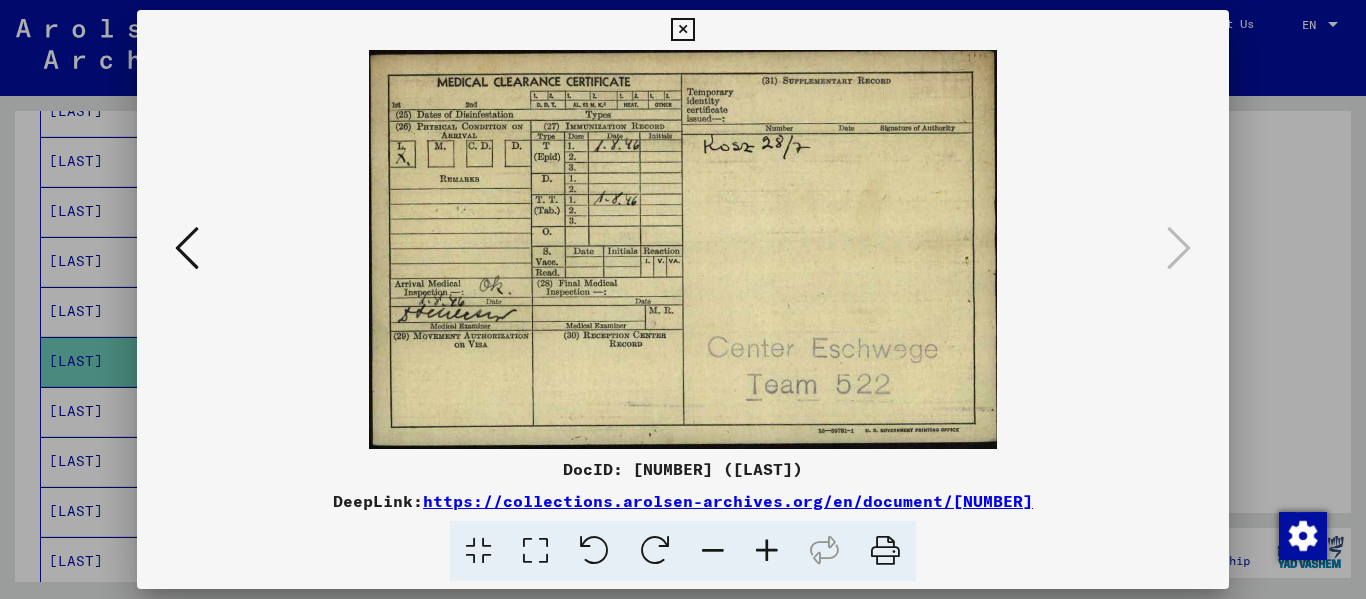 click at bounding box center [682, 30] 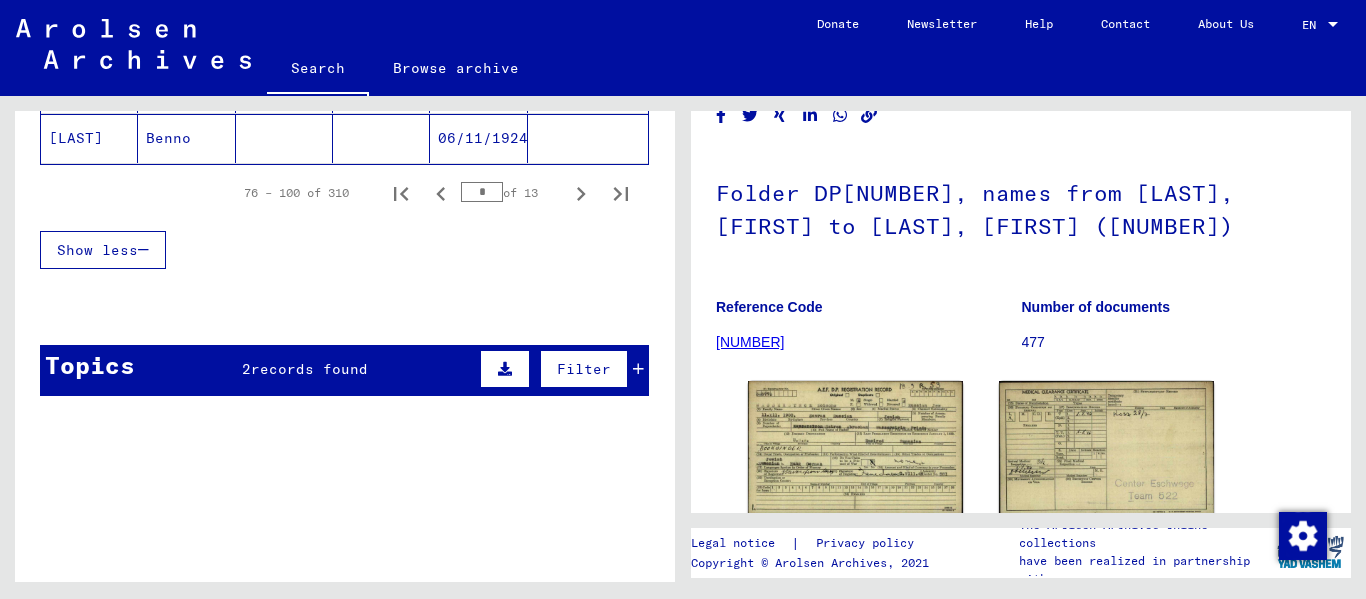 scroll, scrollTop: 1518, scrollLeft: 0, axis: vertical 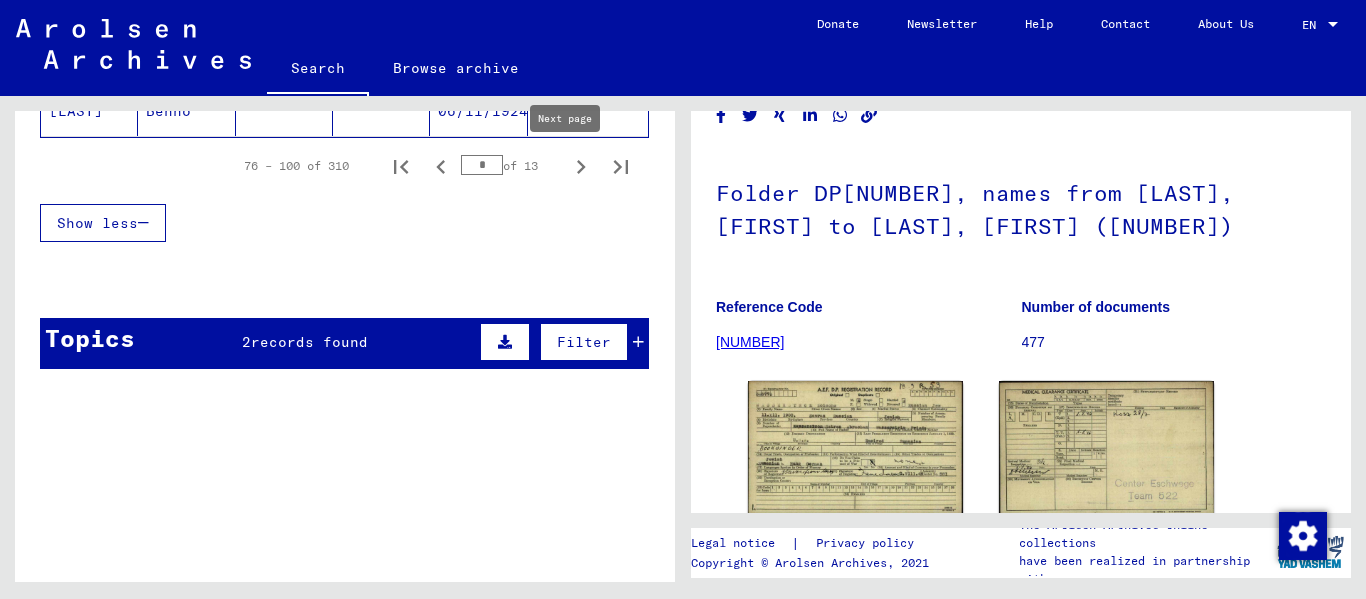 click 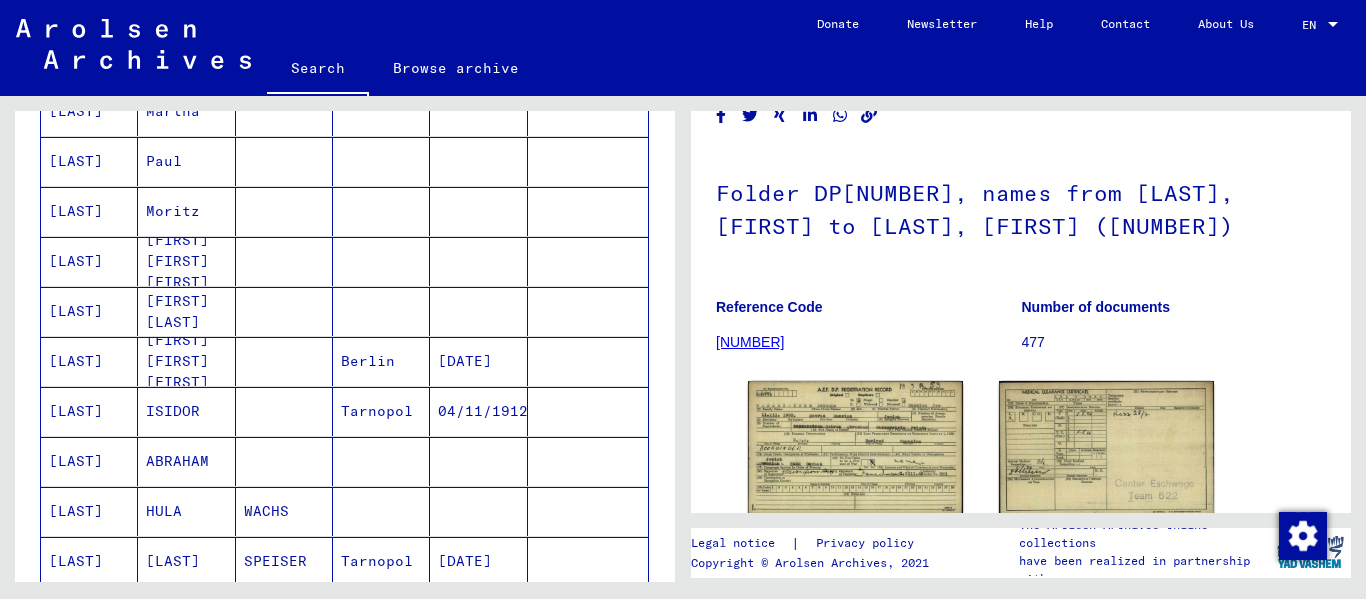 scroll, scrollTop: 418, scrollLeft: 0, axis: vertical 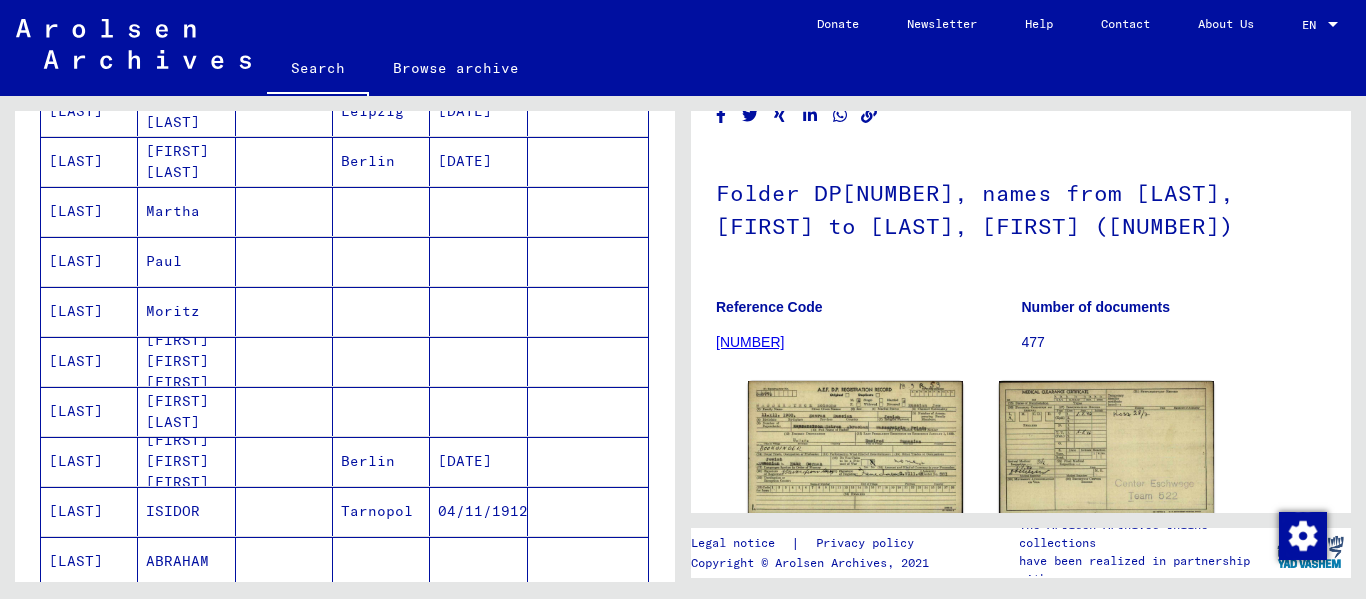 click on "[FIRST] [LAST]" at bounding box center [186, 461] 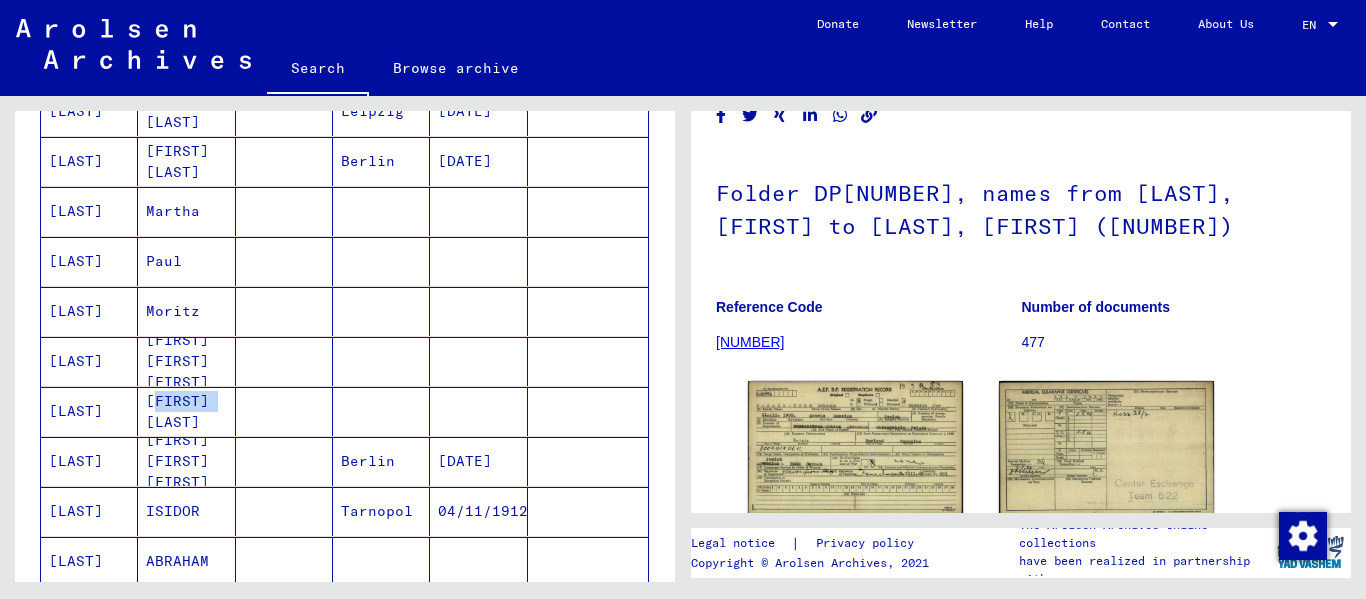 scroll, scrollTop: 0, scrollLeft: 0, axis: both 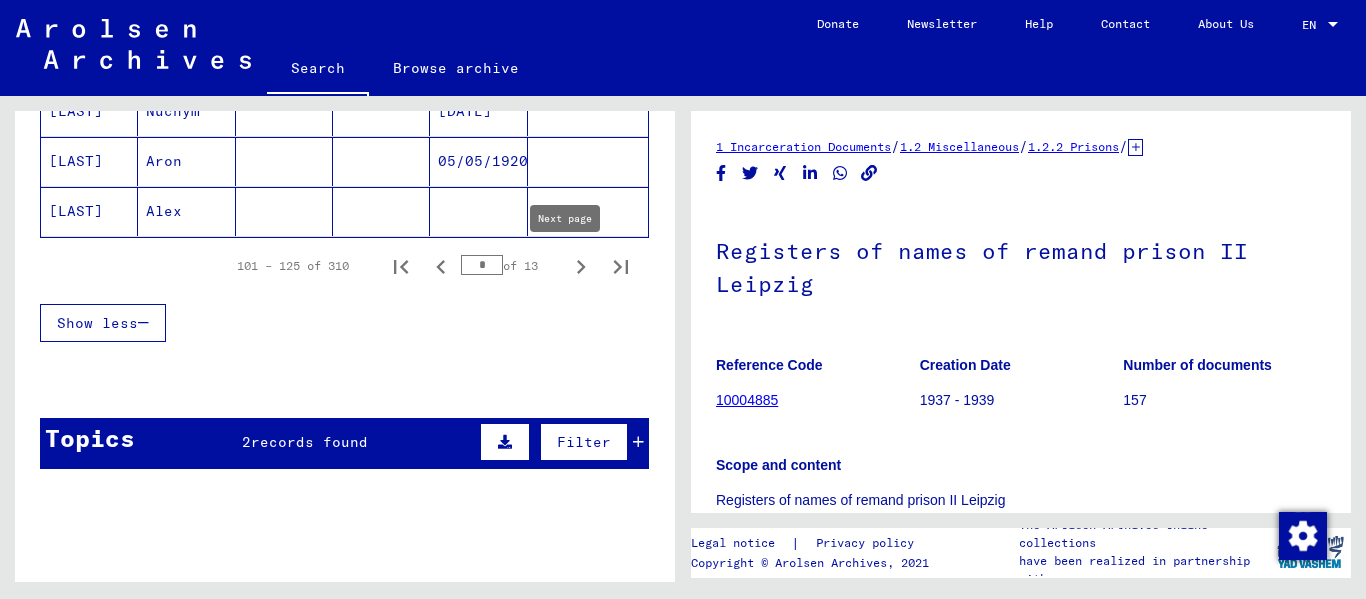 click 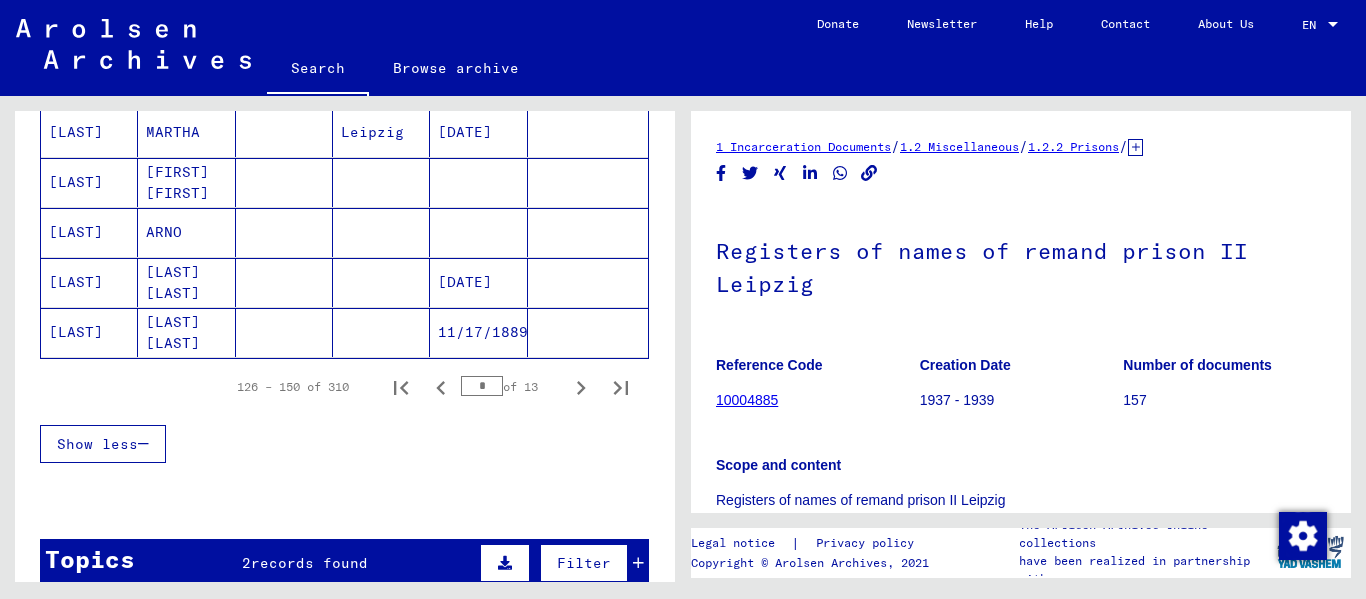 scroll, scrollTop: 1418, scrollLeft: 0, axis: vertical 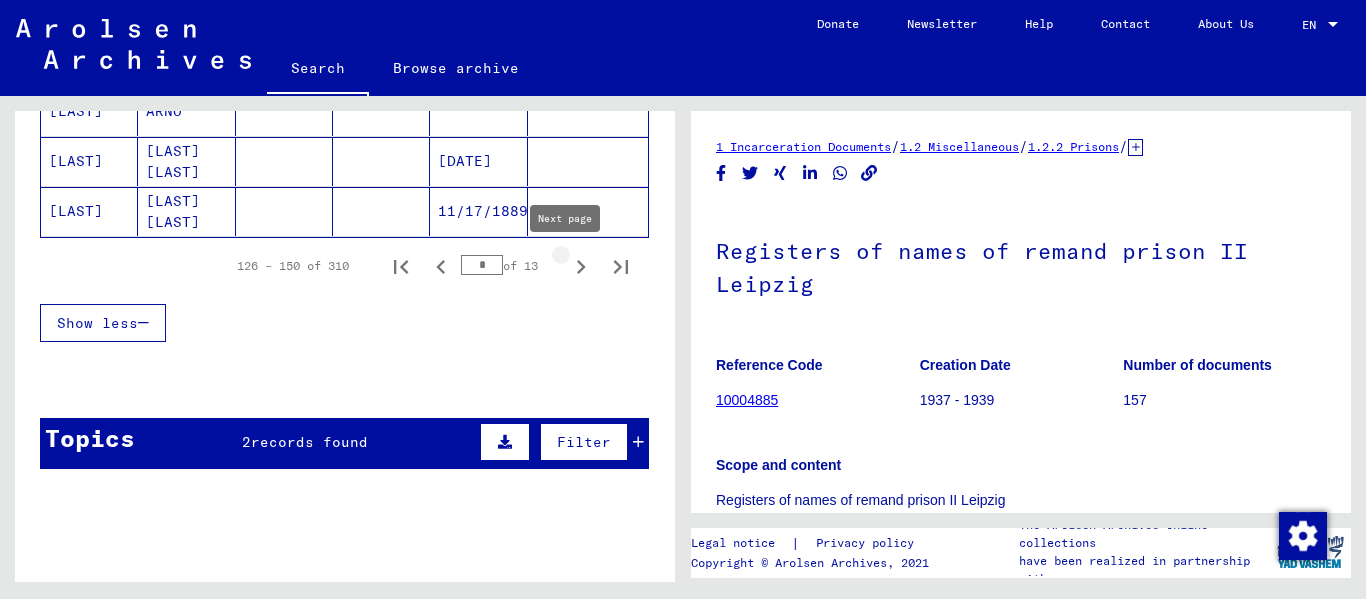 click 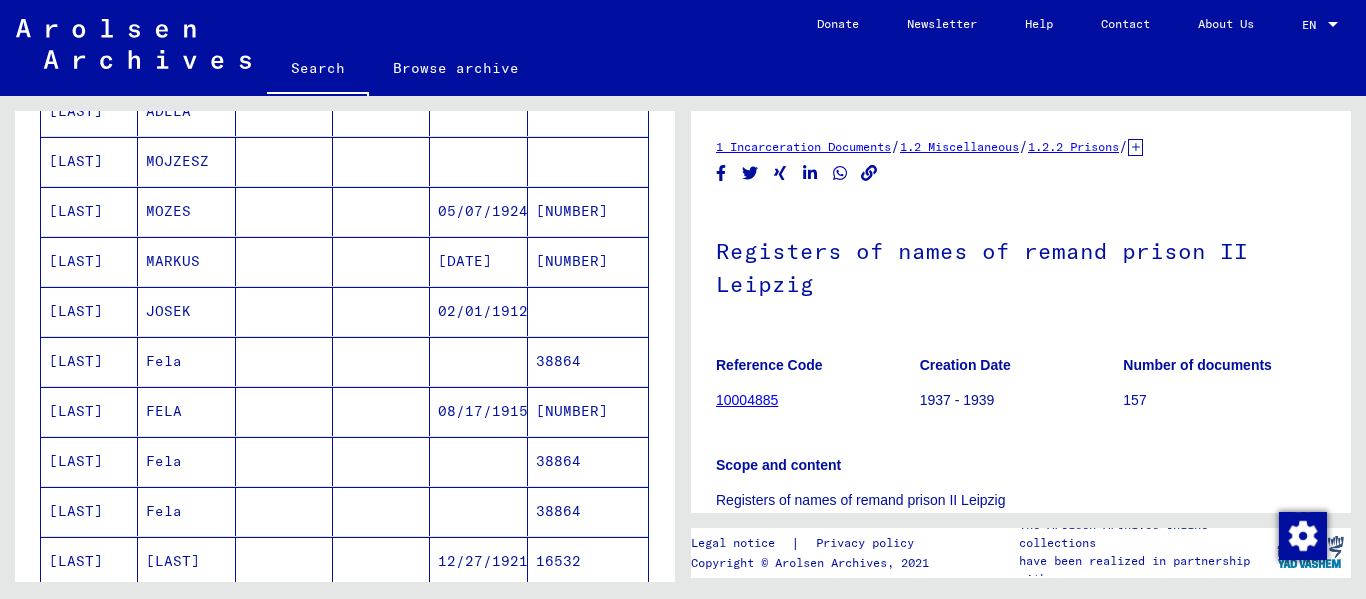 scroll, scrollTop: 918, scrollLeft: 0, axis: vertical 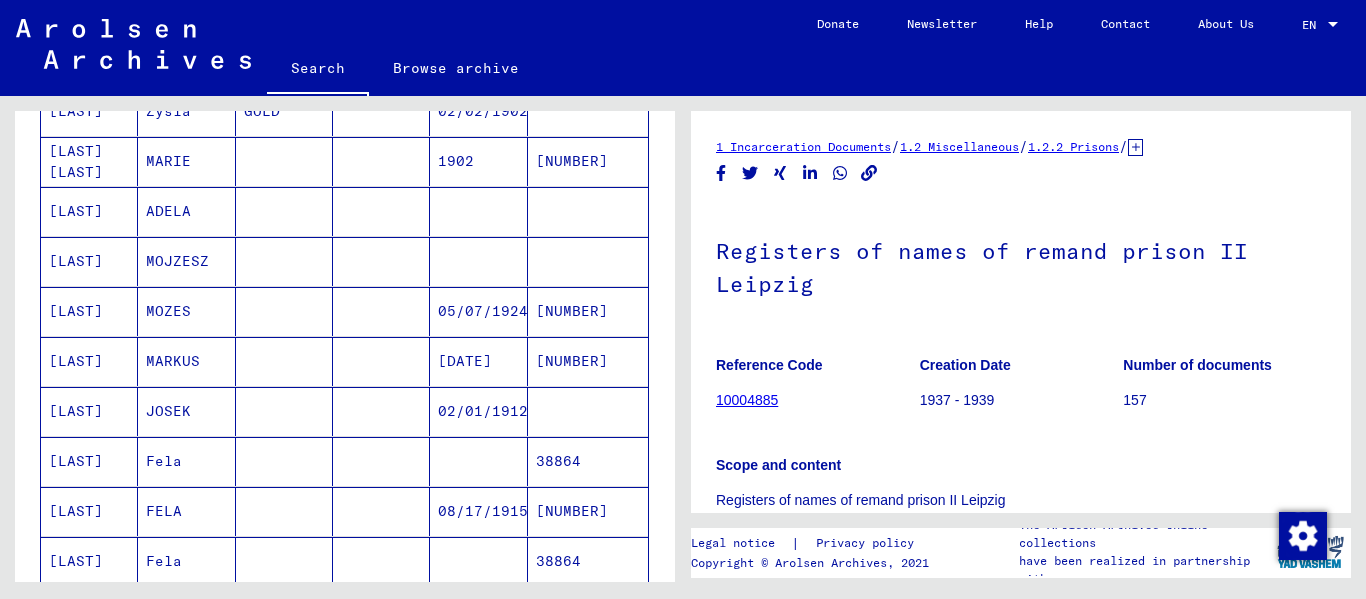 click on "MOJZESZ" at bounding box center (186, 311) 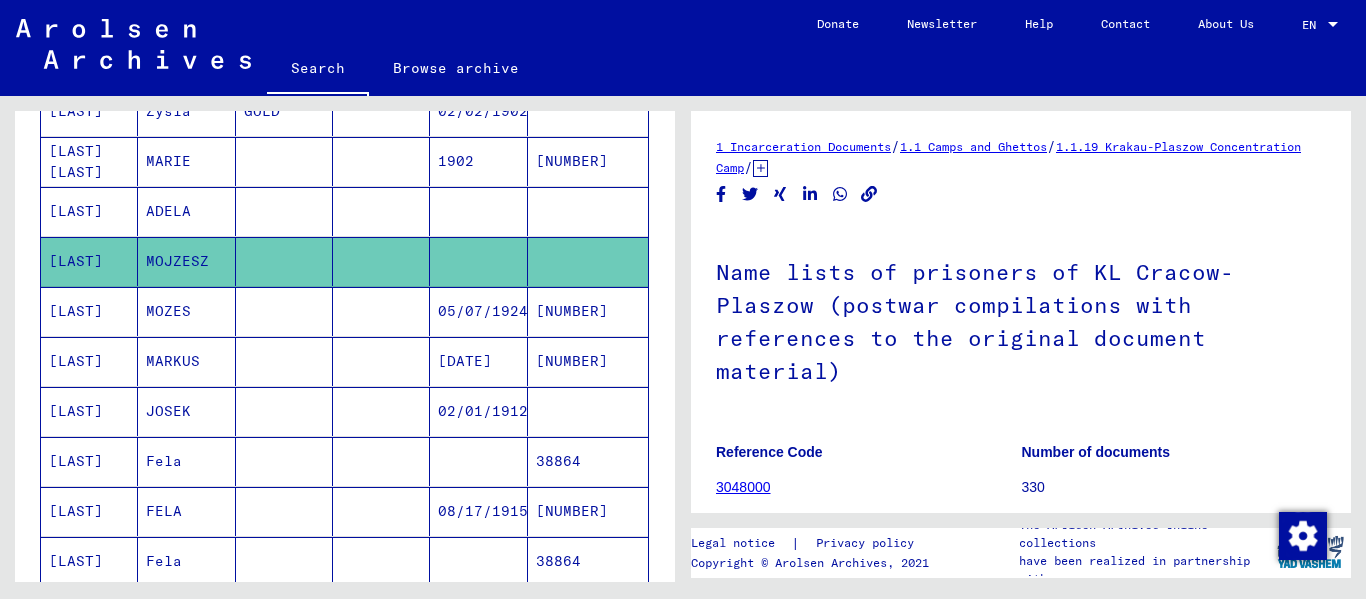 scroll, scrollTop: 0, scrollLeft: 0, axis: both 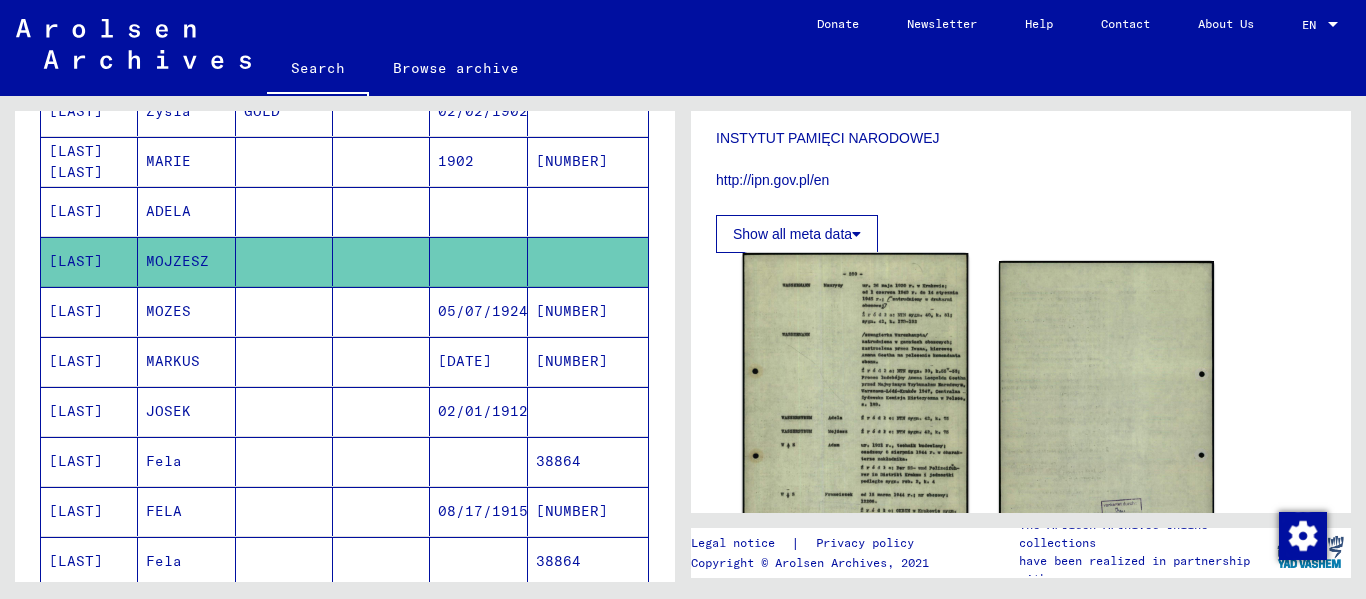 click 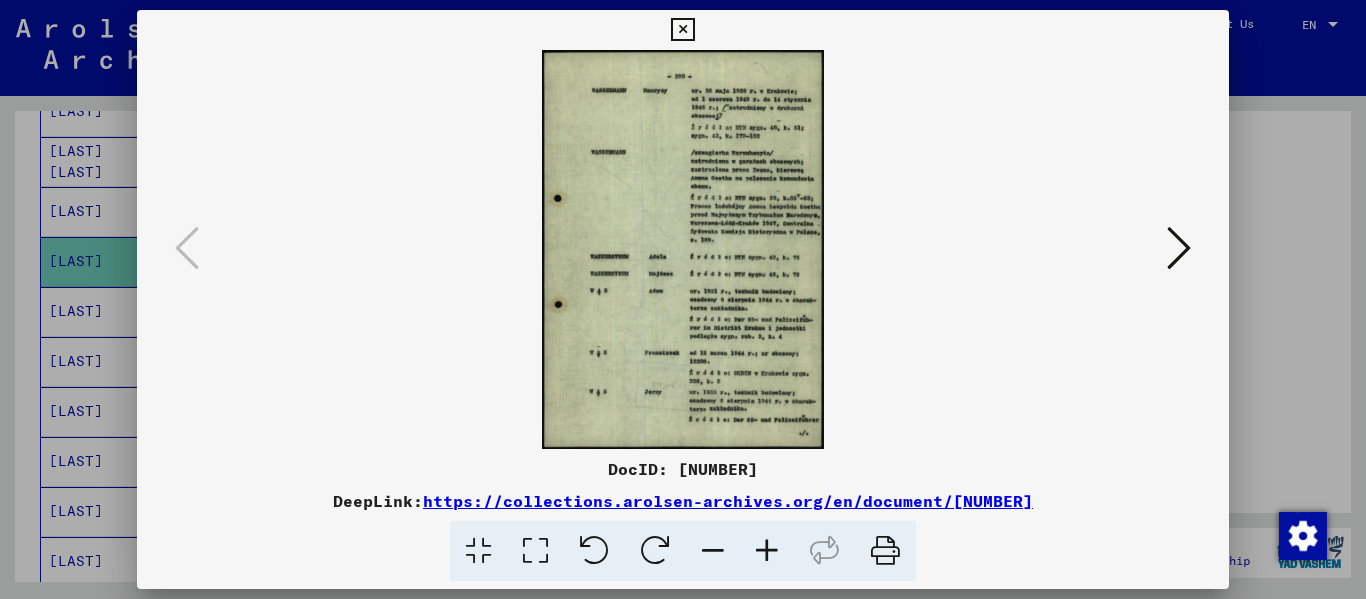 click at bounding box center (767, 551) 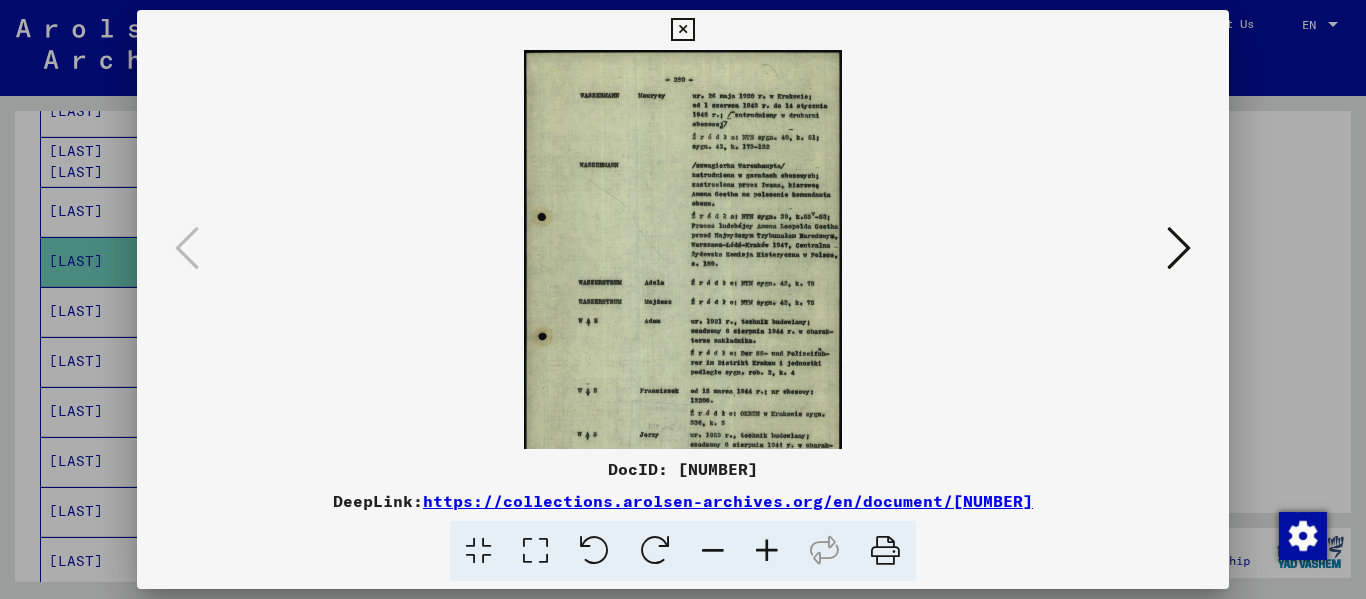 click at bounding box center (767, 551) 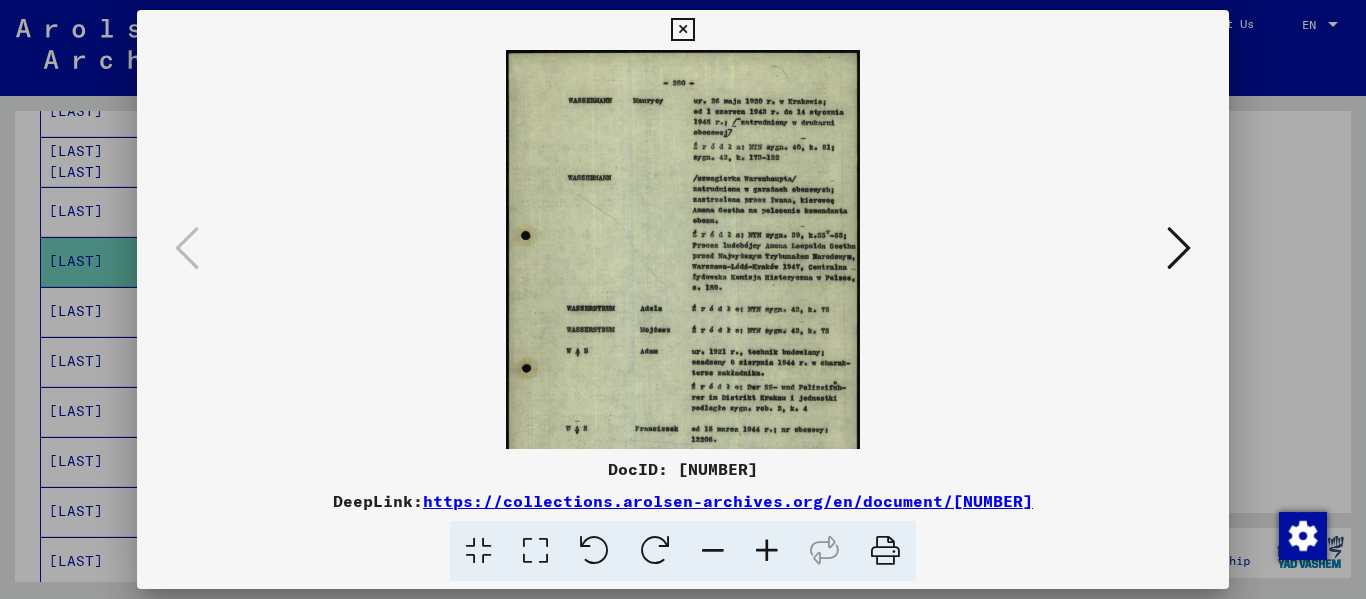 click at bounding box center (767, 551) 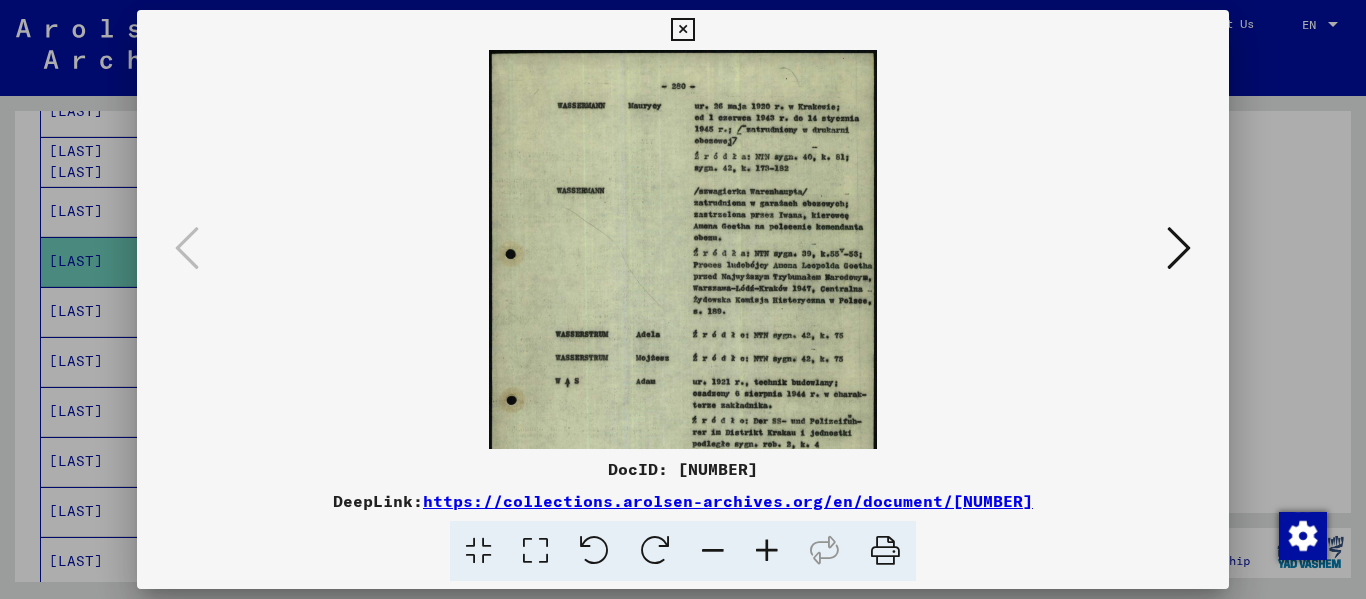click at bounding box center [767, 551] 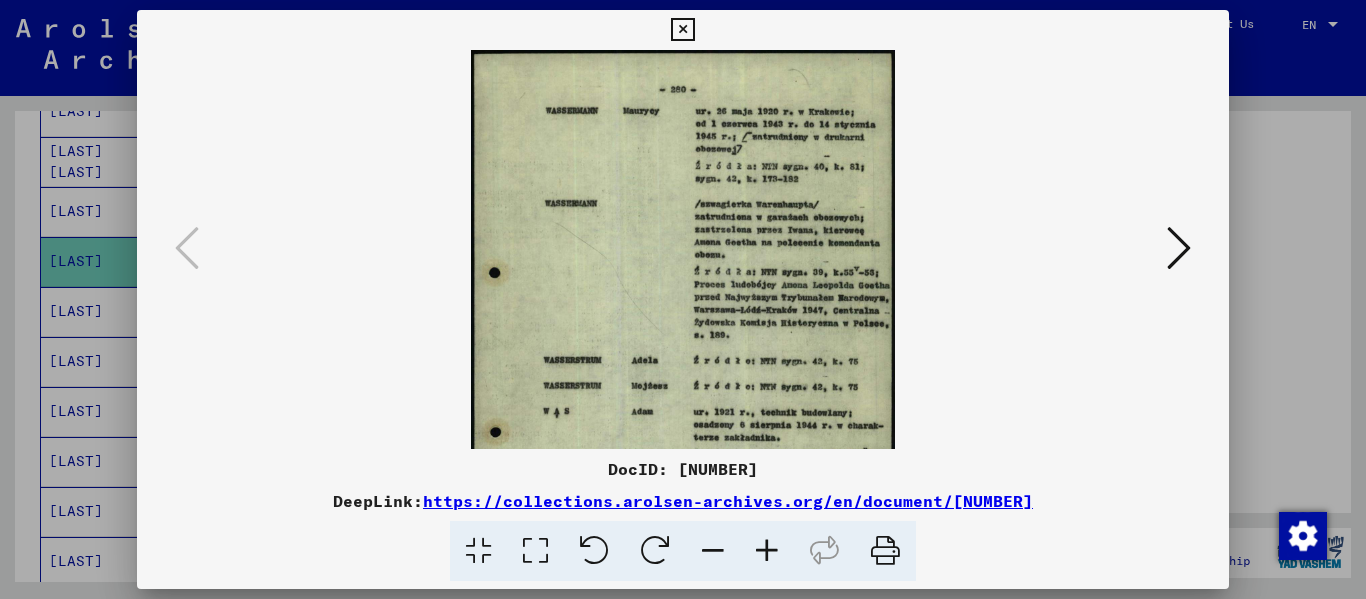 click at bounding box center (767, 551) 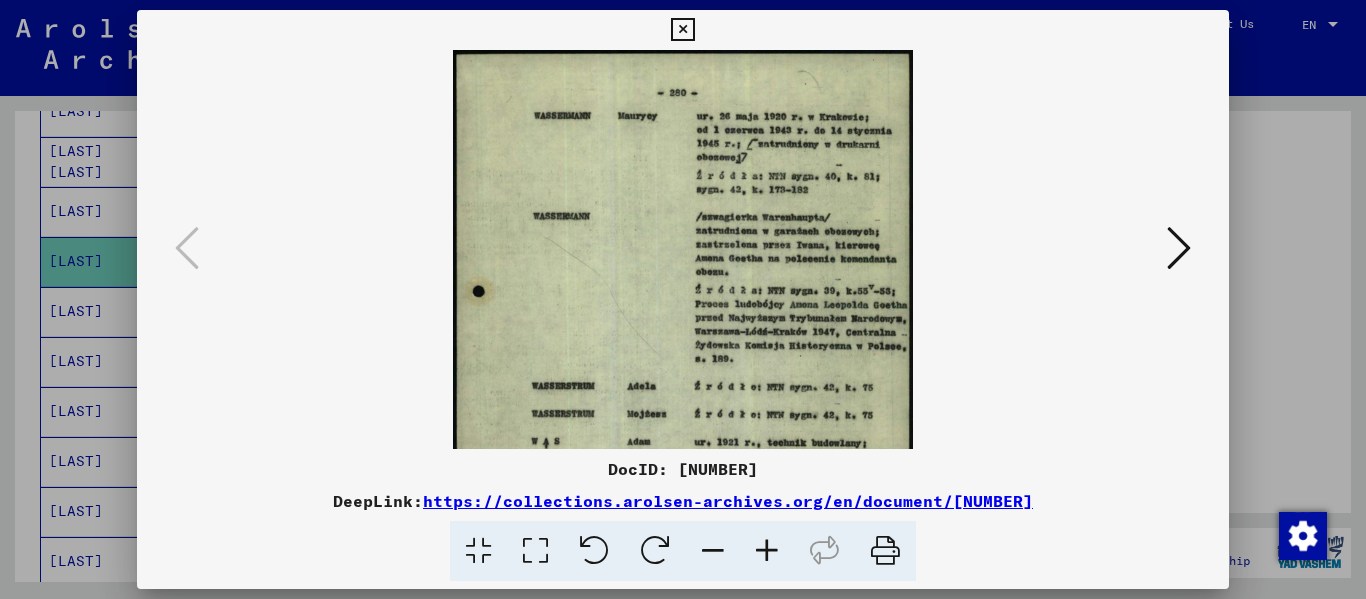 click at bounding box center (767, 551) 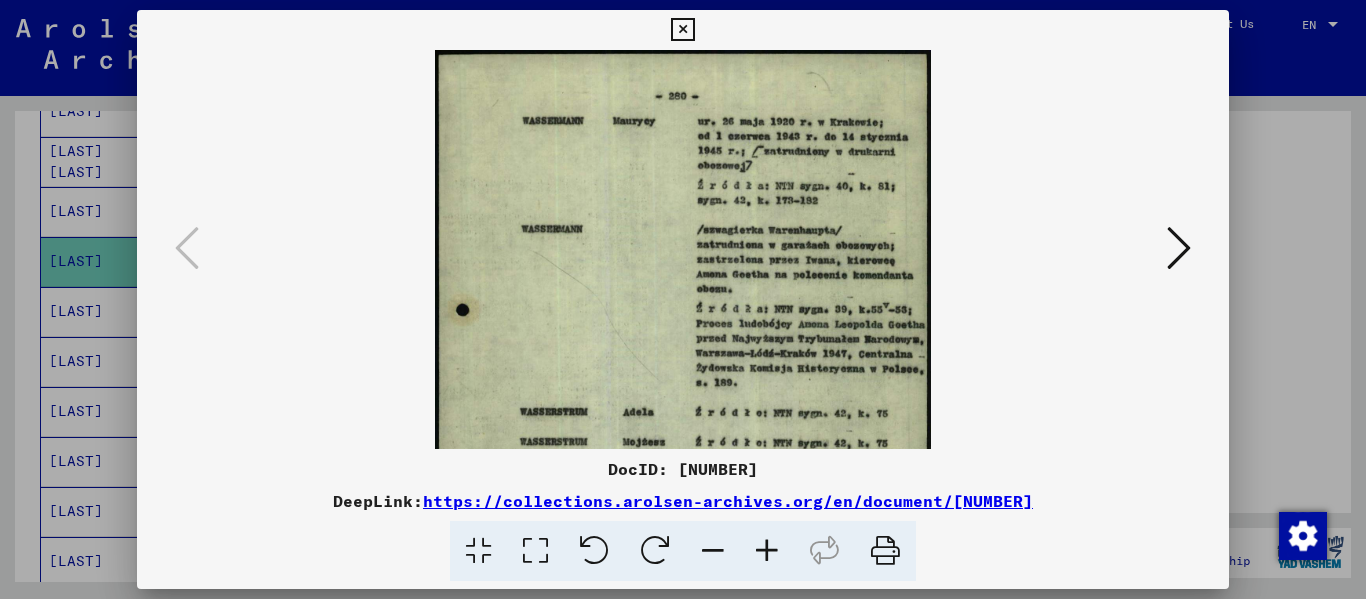click at bounding box center (767, 551) 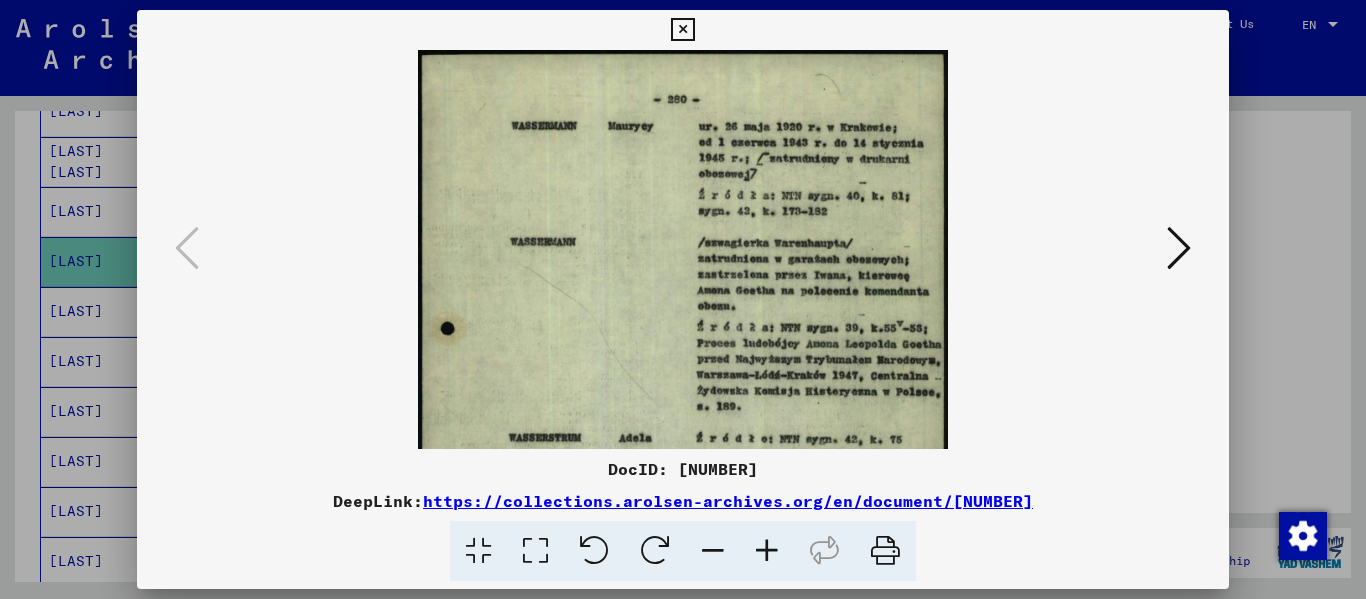 click at bounding box center [767, 551] 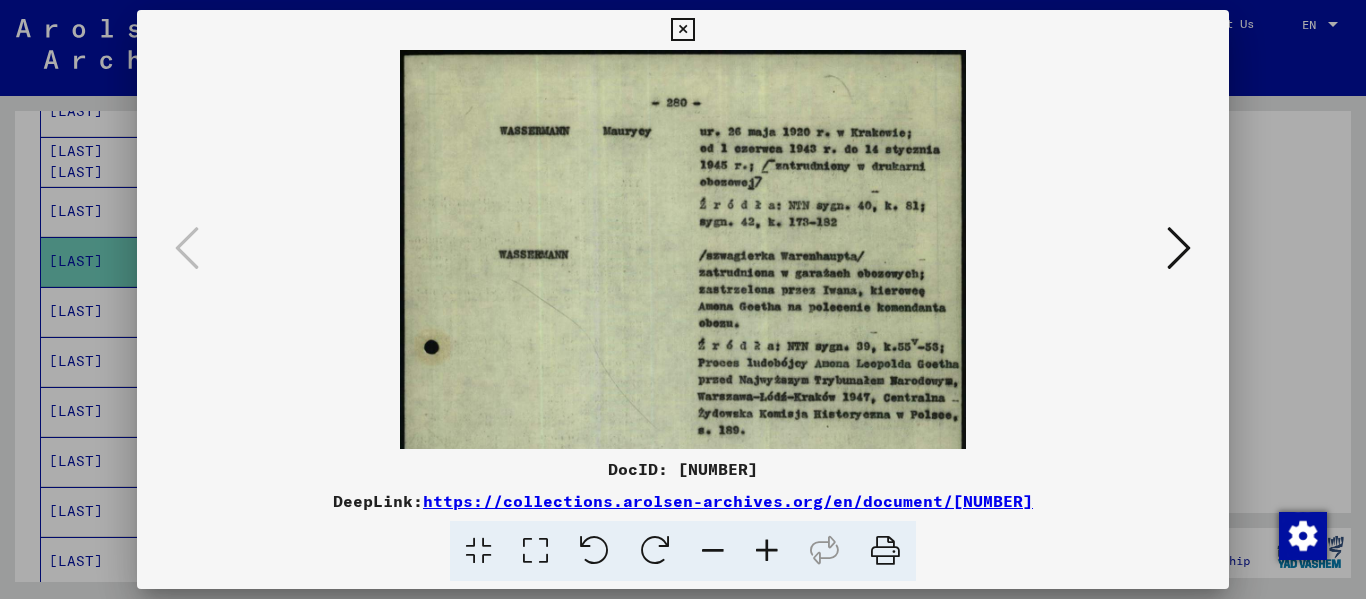 click at bounding box center [767, 551] 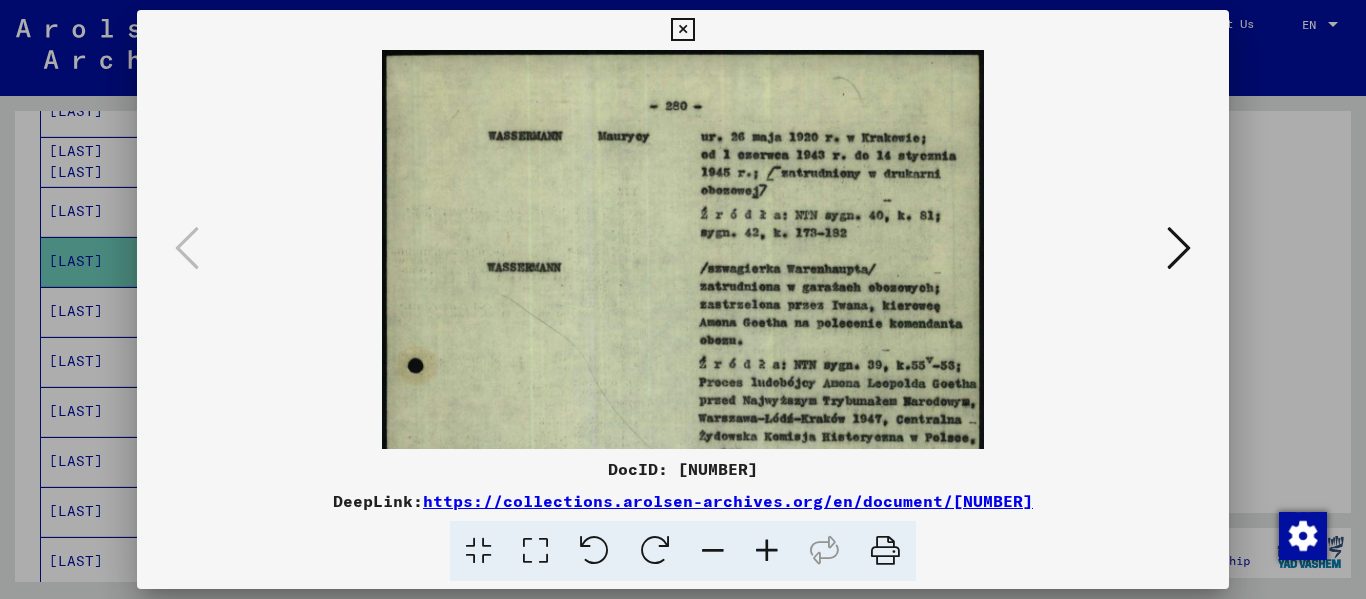 click at bounding box center (767, 551) 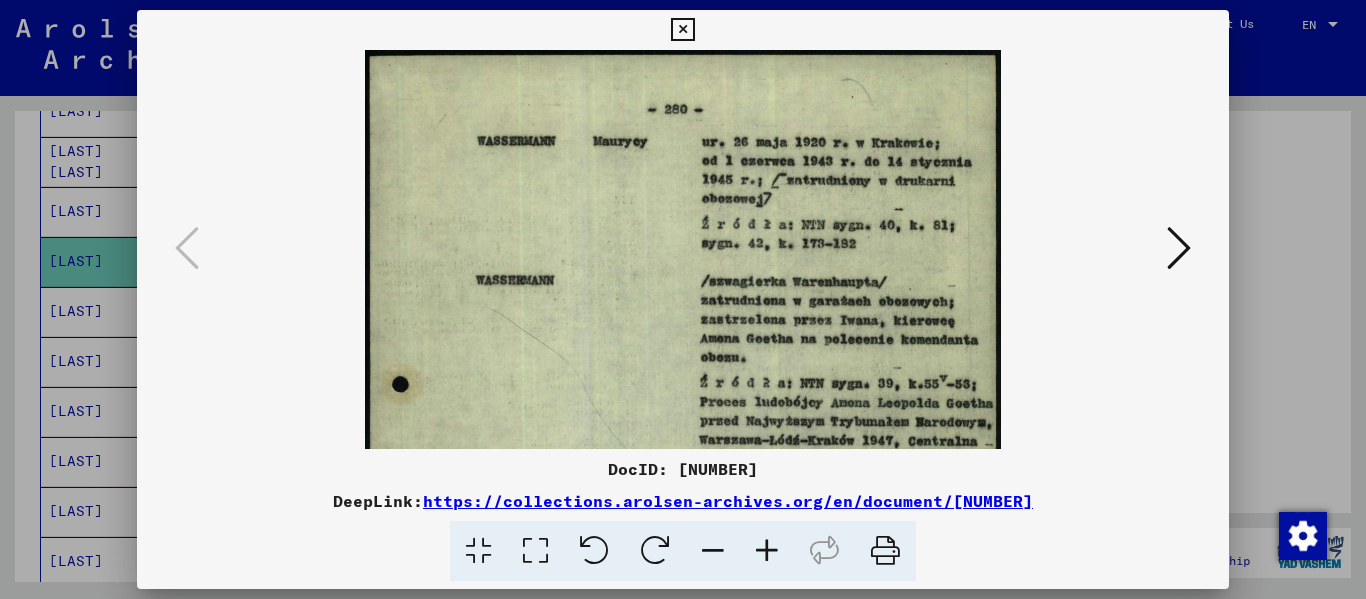 click at bounding box center (767, 551) 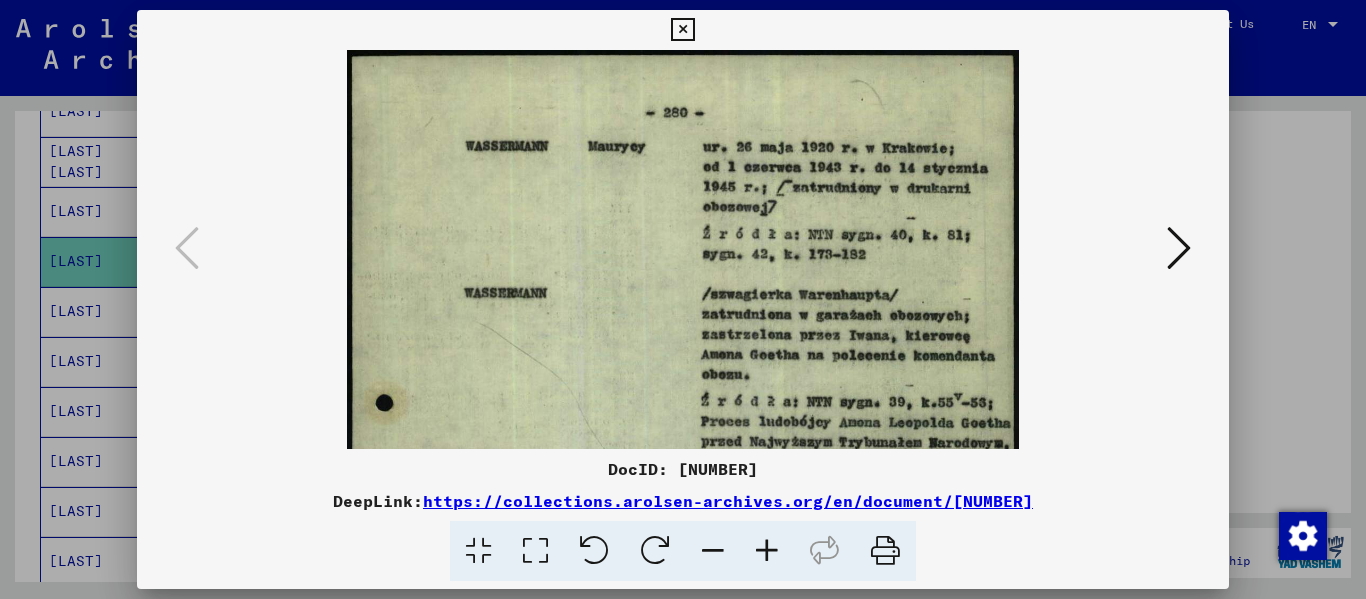 click at bounding box center [767, 551] 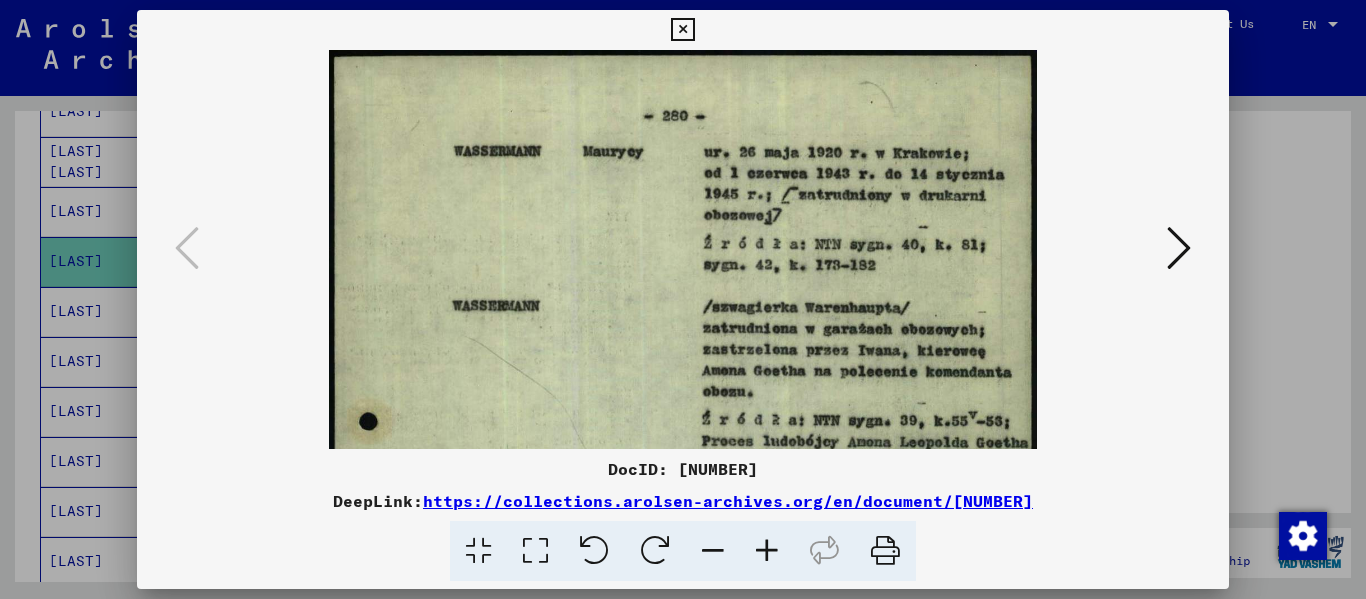 click at bounding box center (767, 551) 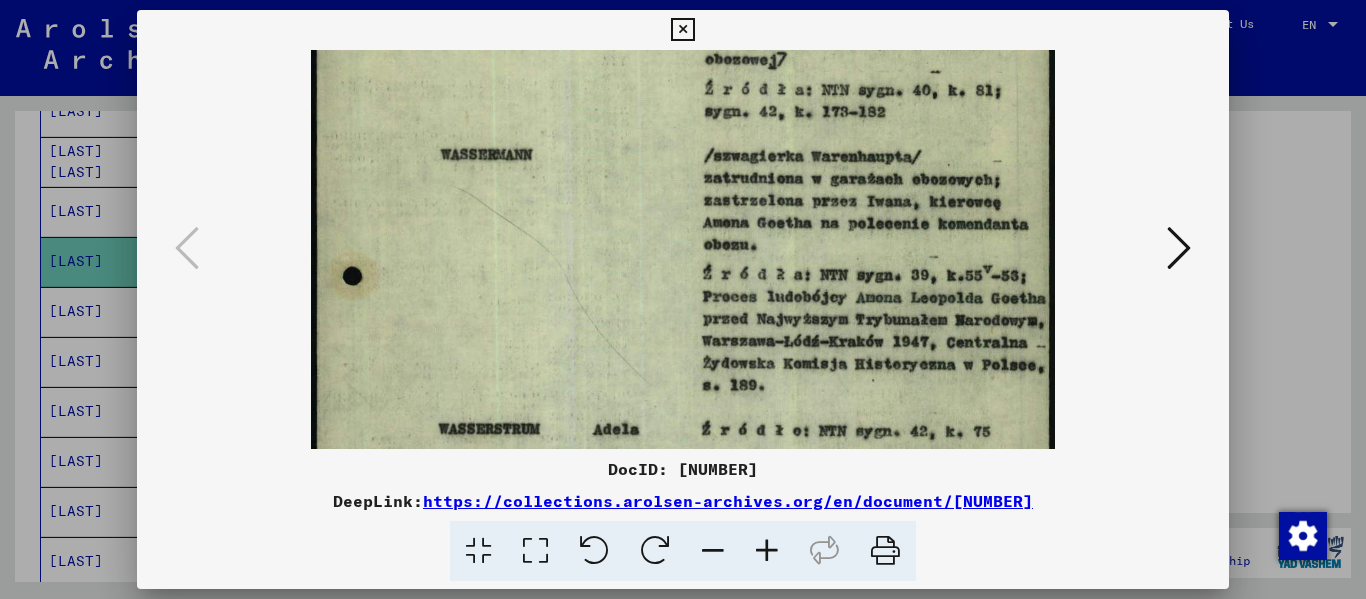 drag, startPoint x: 962, startPoint y: 219, endPoint x: 984, endPoint y: 55, distance: 165.46902 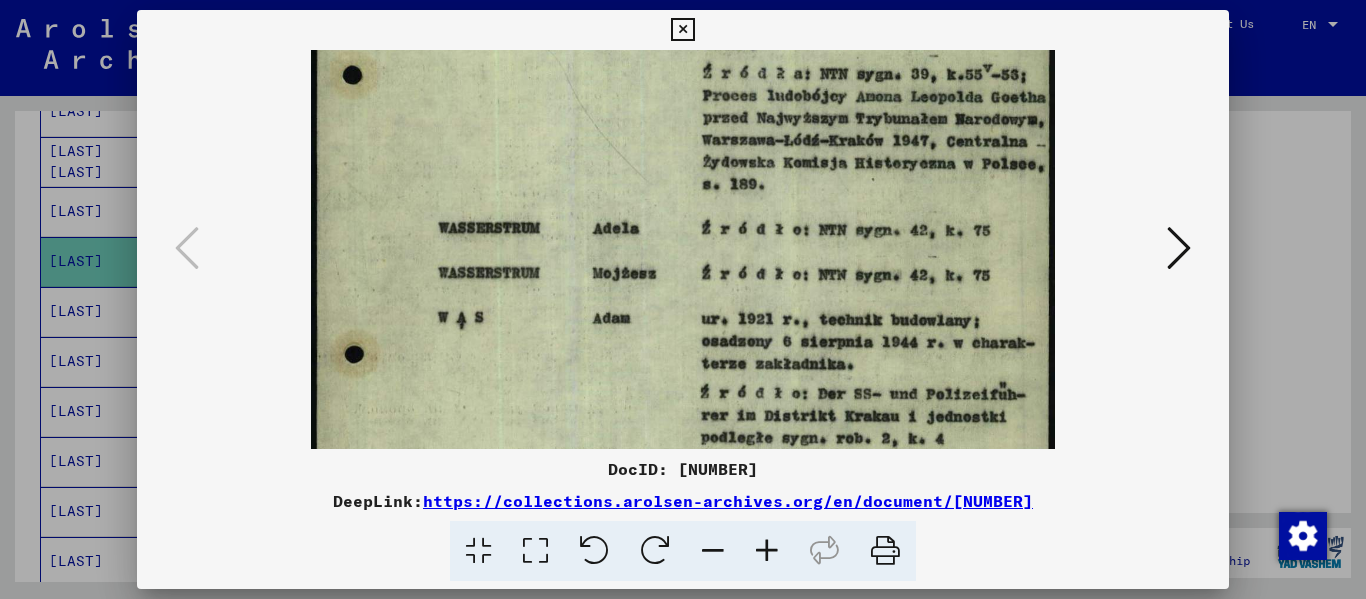 scroll, scrollTop: 383, scrollLeft: 0, axis: vertical 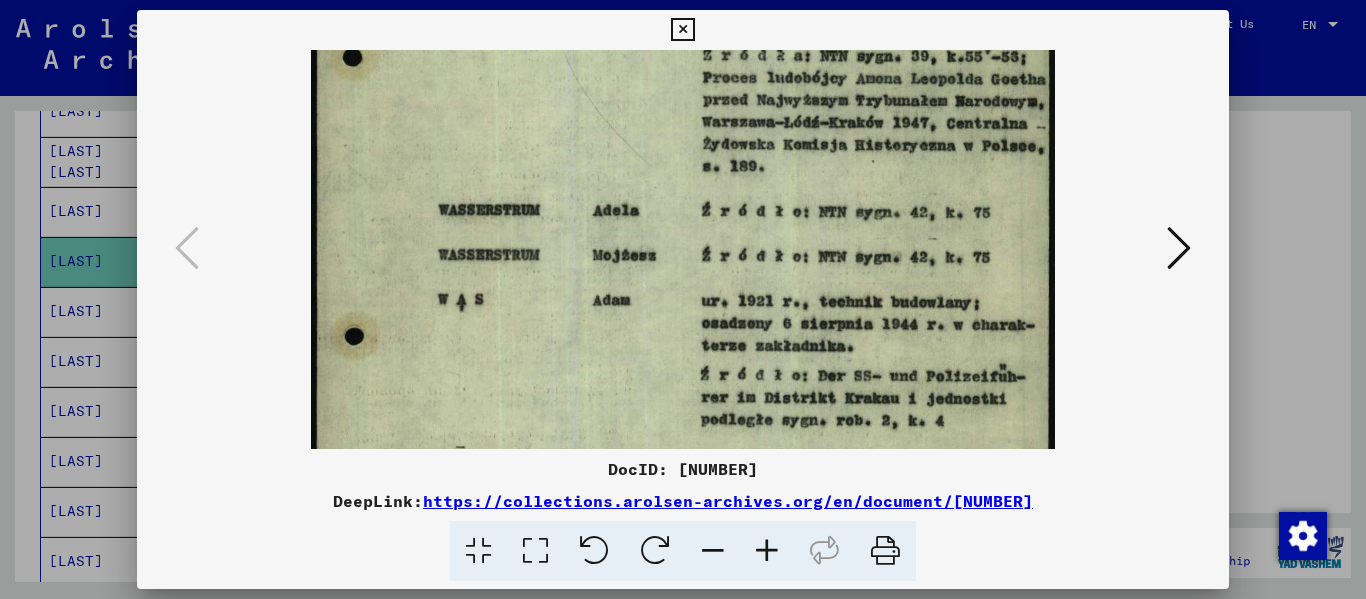 drag, startPoint x: 953, startPoint y: 178, endPoint x: 992, endPoint y: -41, distance: 222.4455 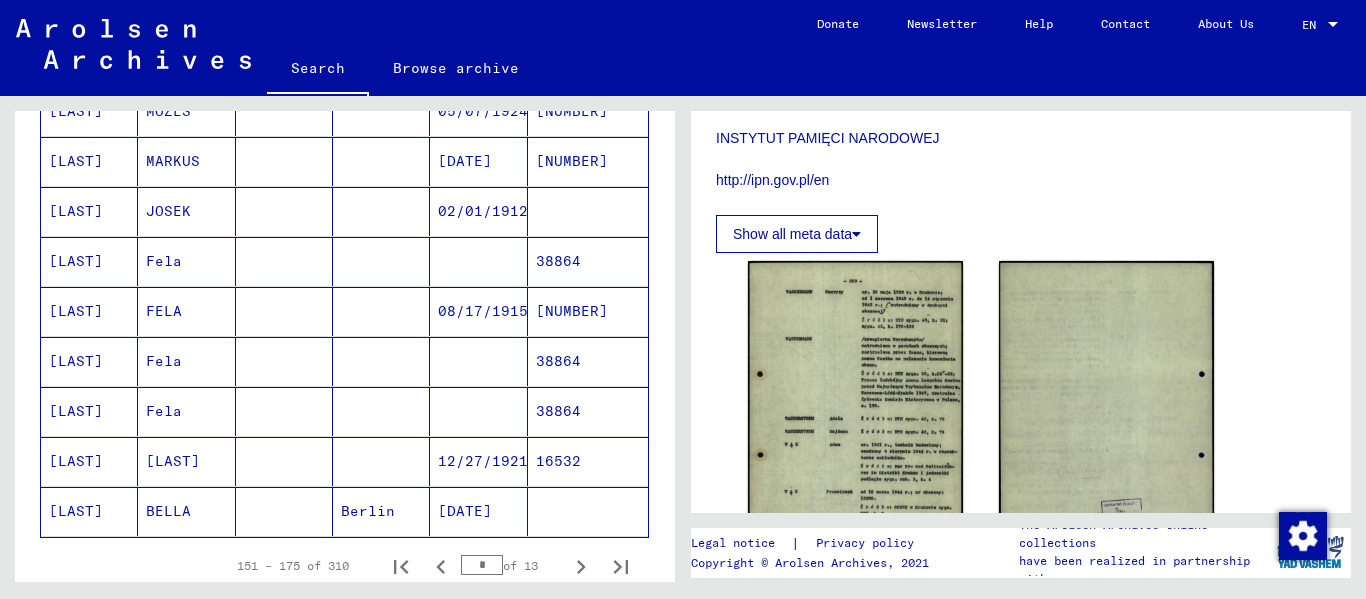 scroll, scrollTop: 1318, scrollLeft: 0, axis: vertical 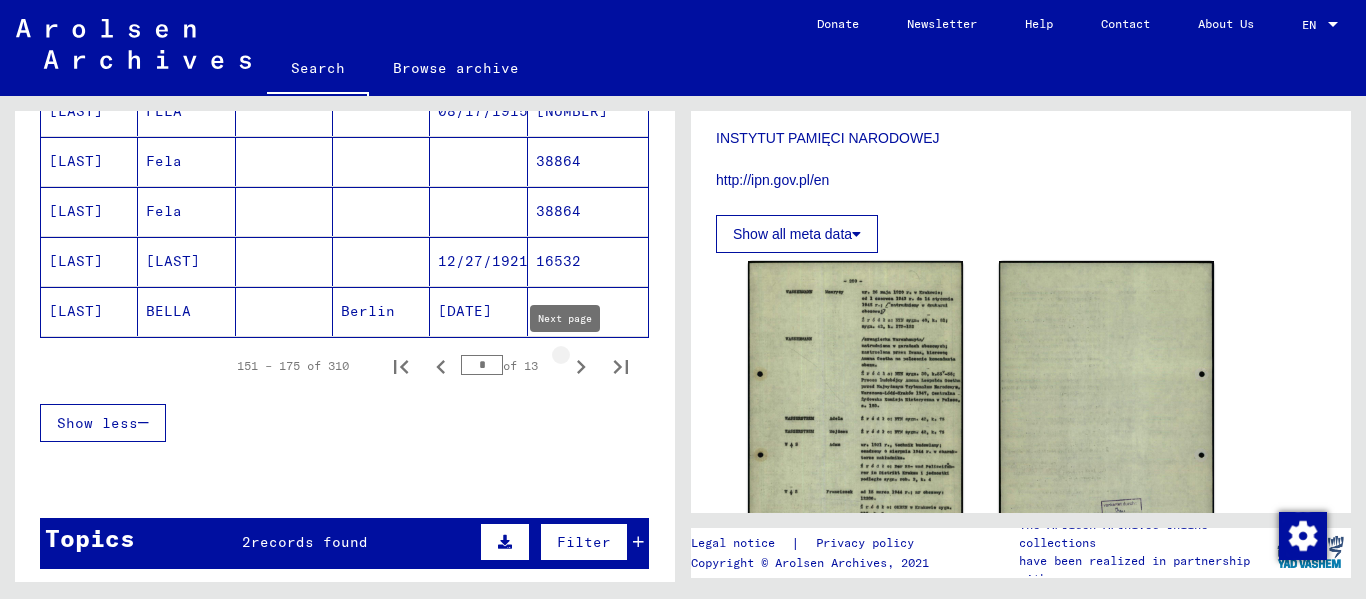 click 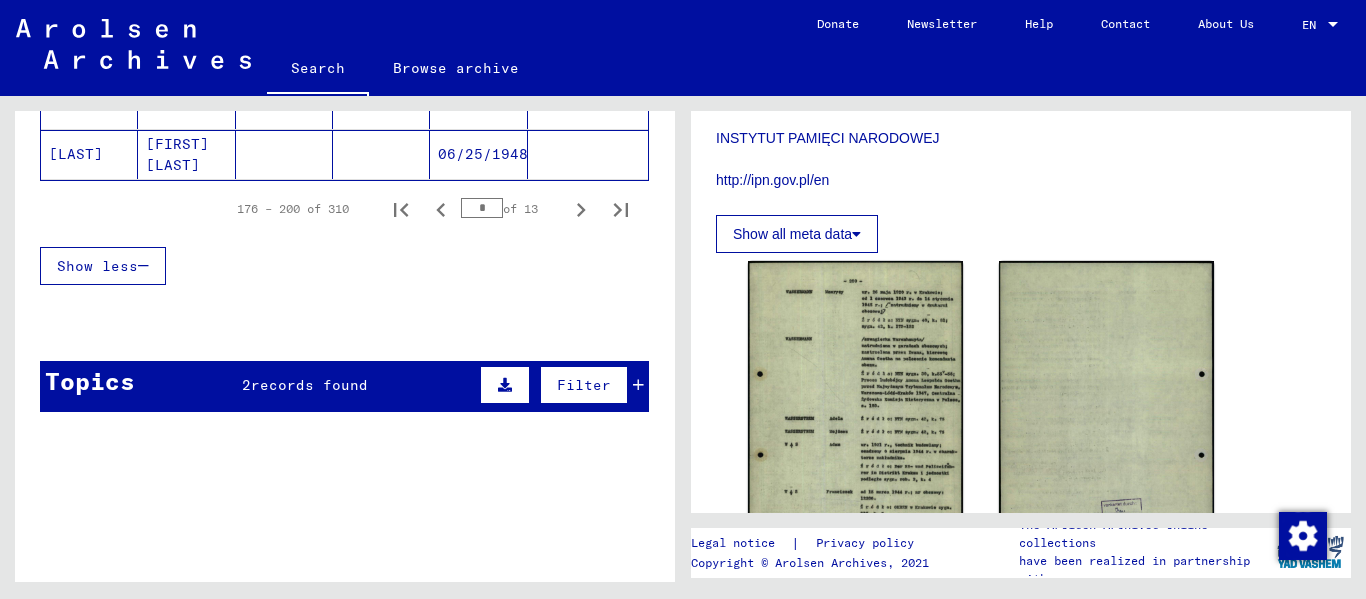 scroll, scrollTop: 1518, scrollLeft: 0, axis: vertical 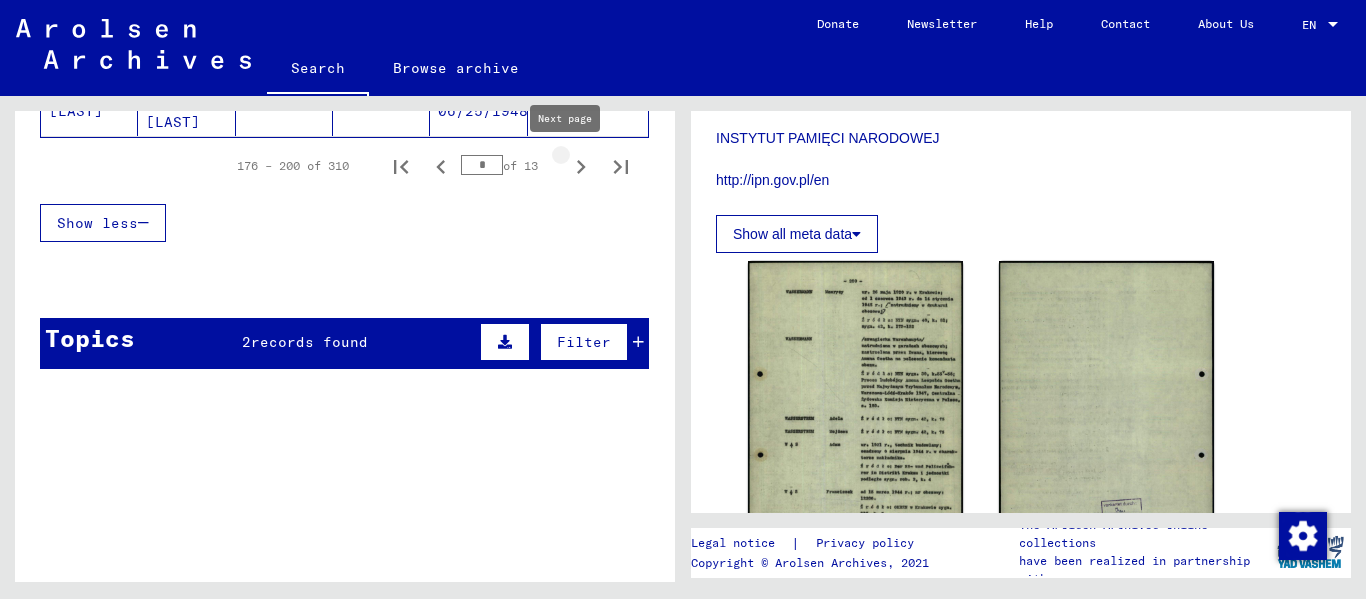click 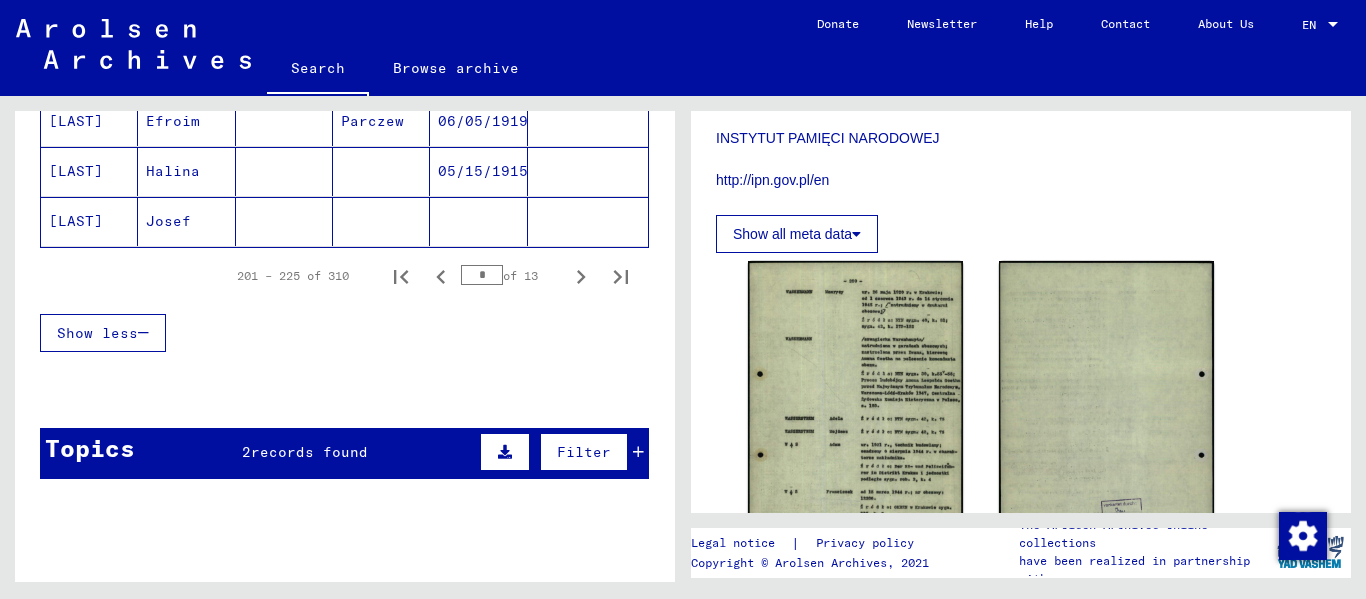 scroll, scrollTop: 1418, scrollLeft: 0, axis: vertical 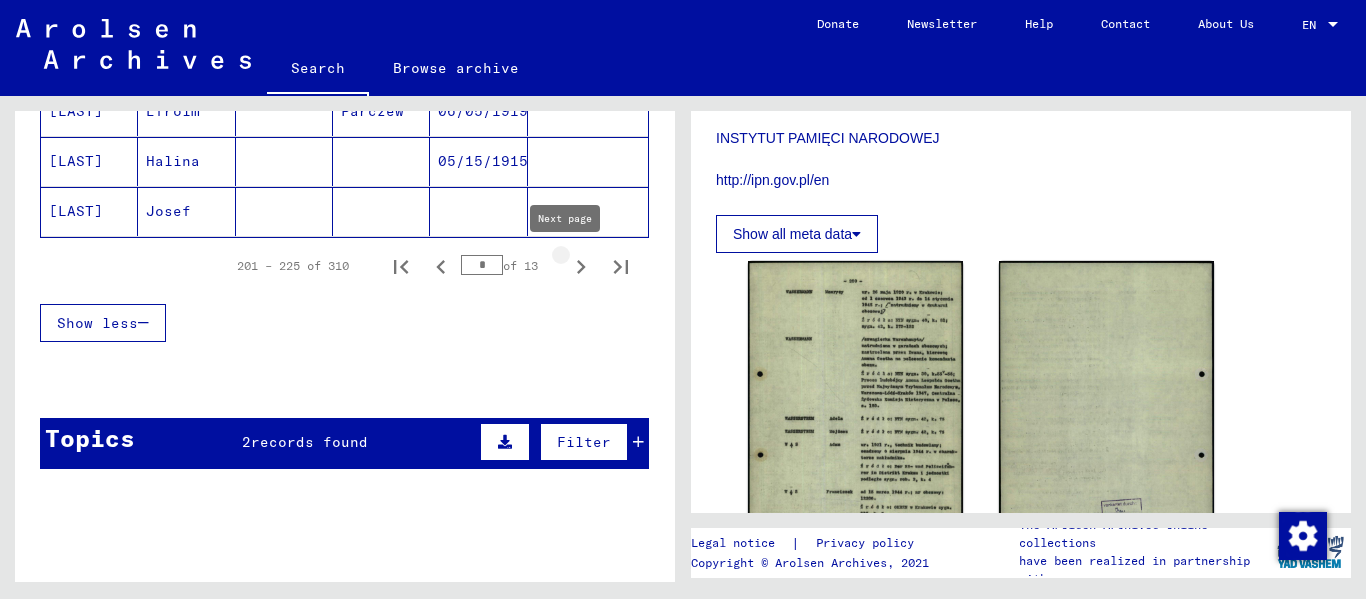 click 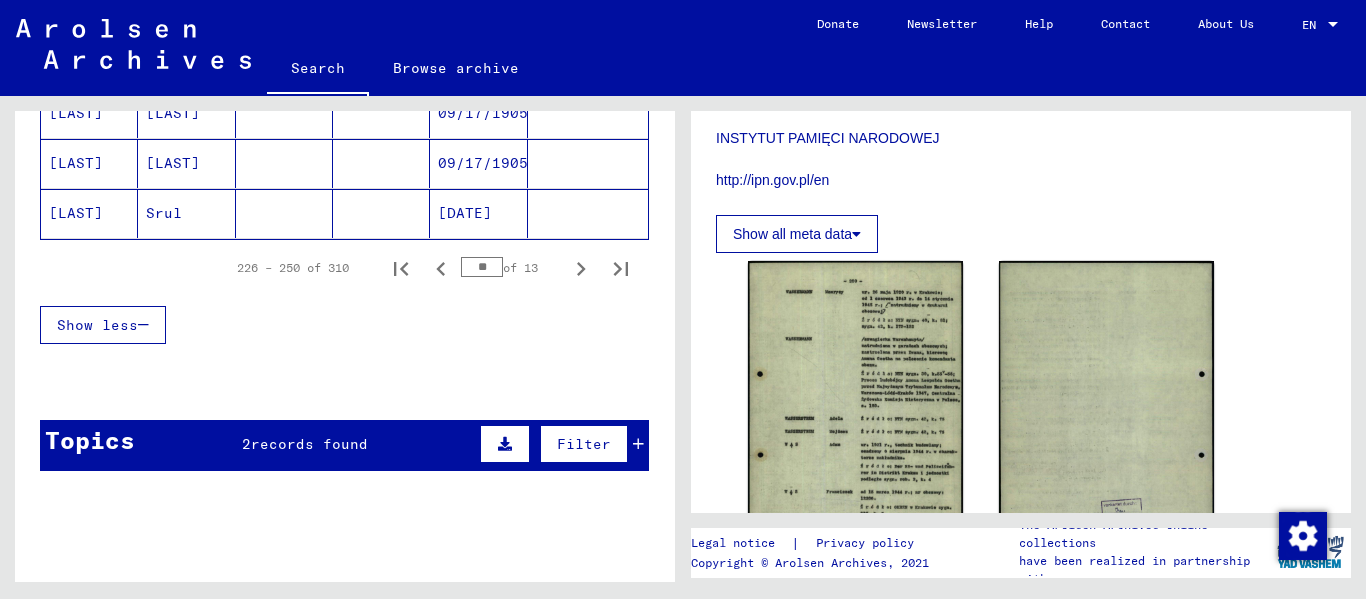 scroll, scrollTop: 1418, scrollLeft: 0, axis: vertical 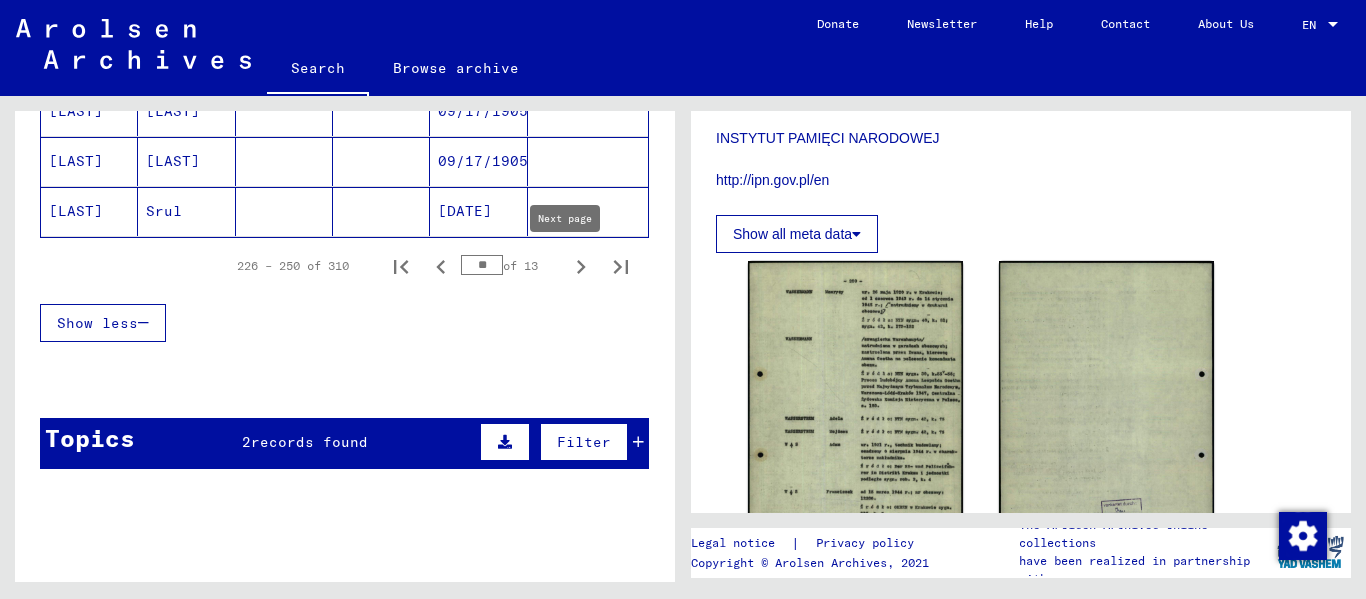 click 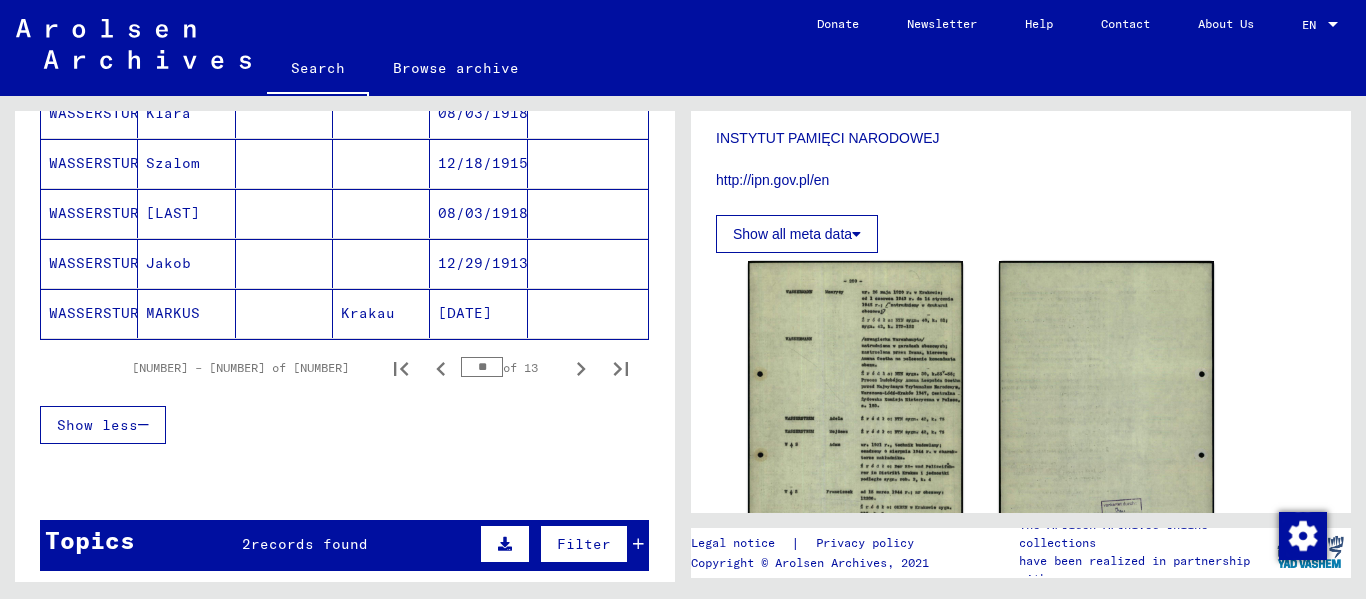 scroll, scrollTop: 1318, scrollLeft: 0, axis: vertical 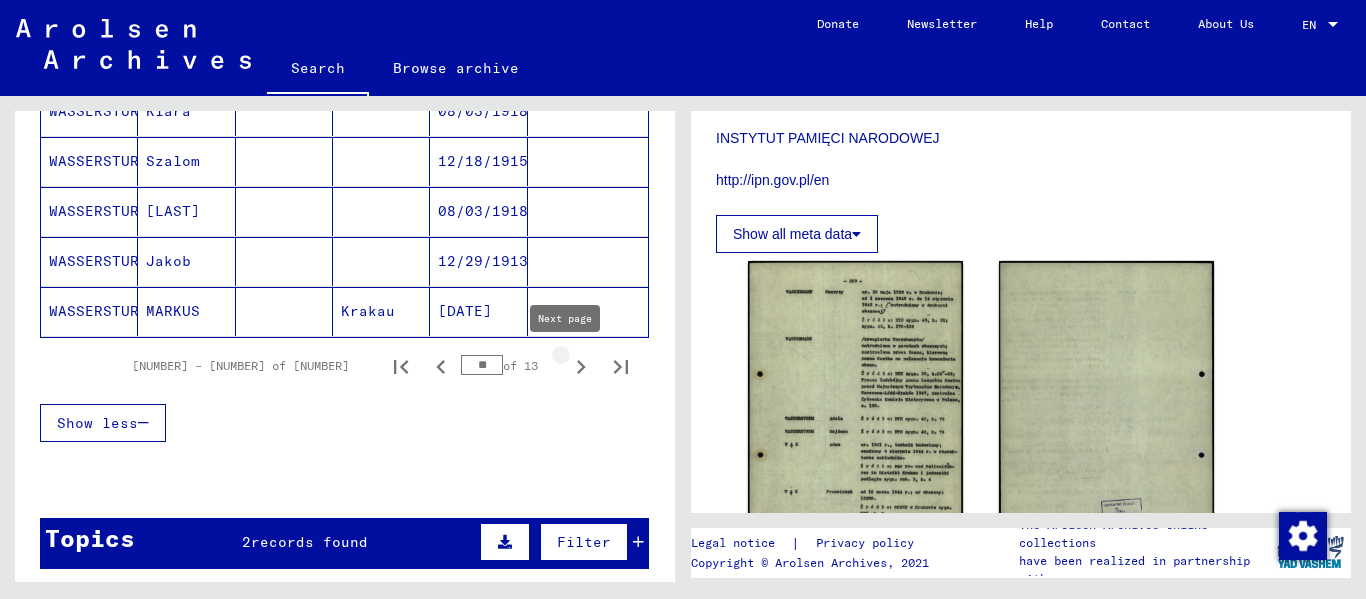 click 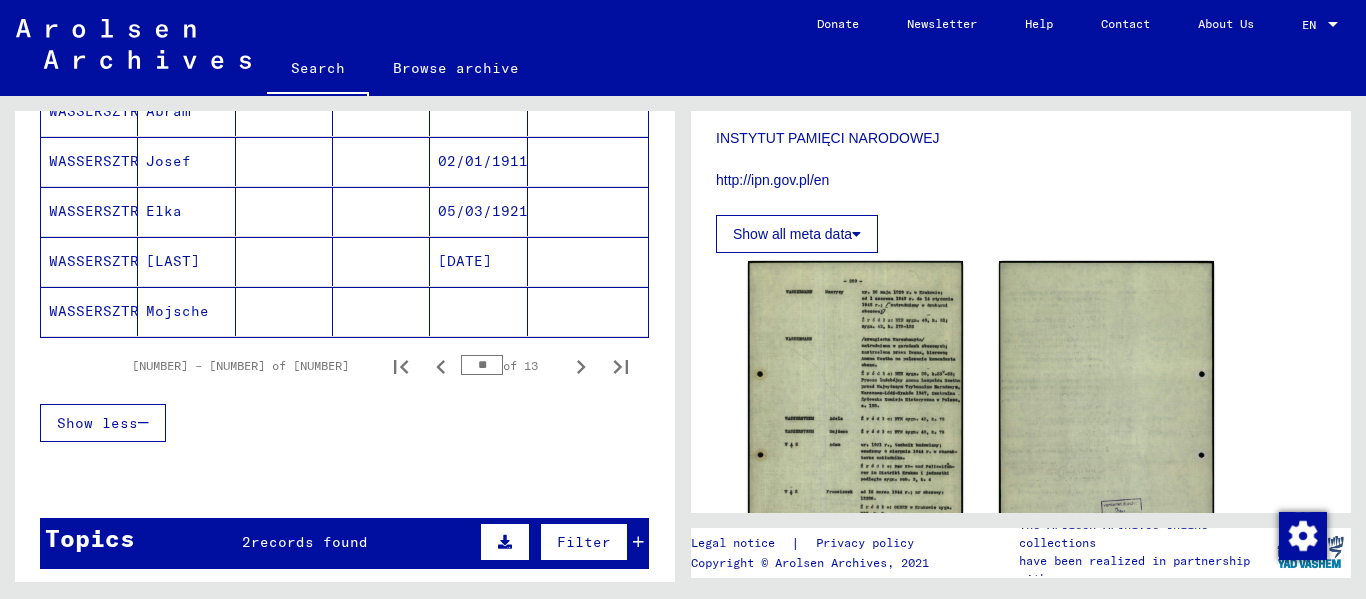 click on "Mojsche" 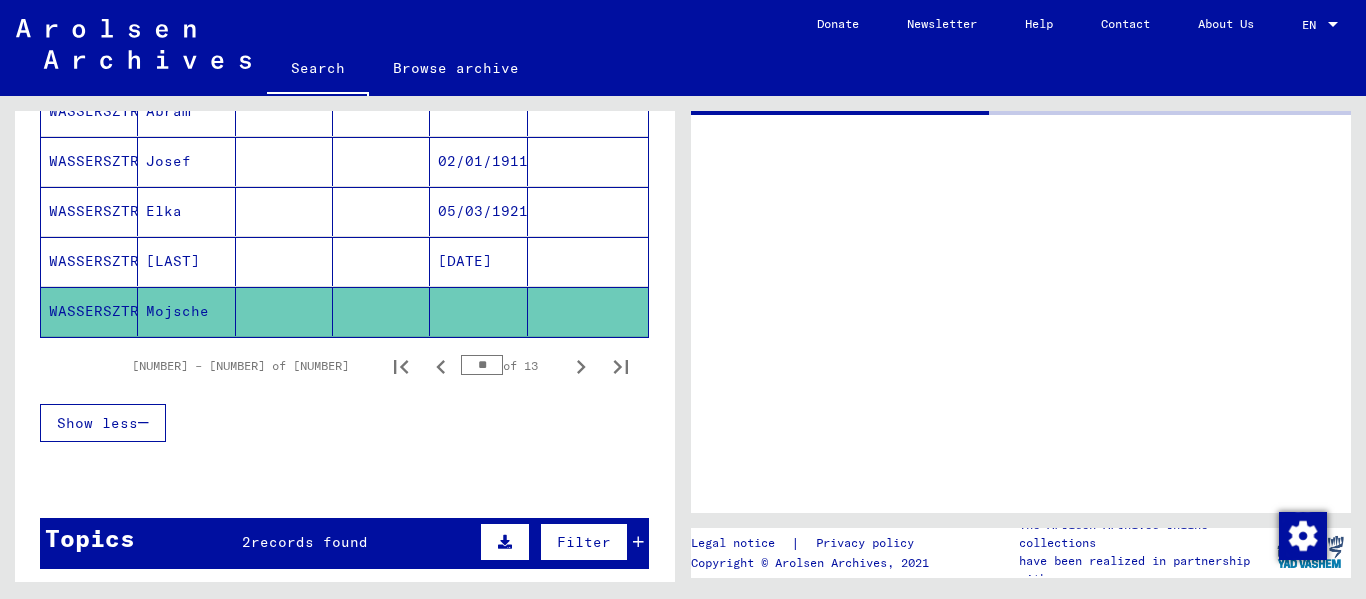 scroll, scrollTop: 0, scrollLeft: 0, axis: both 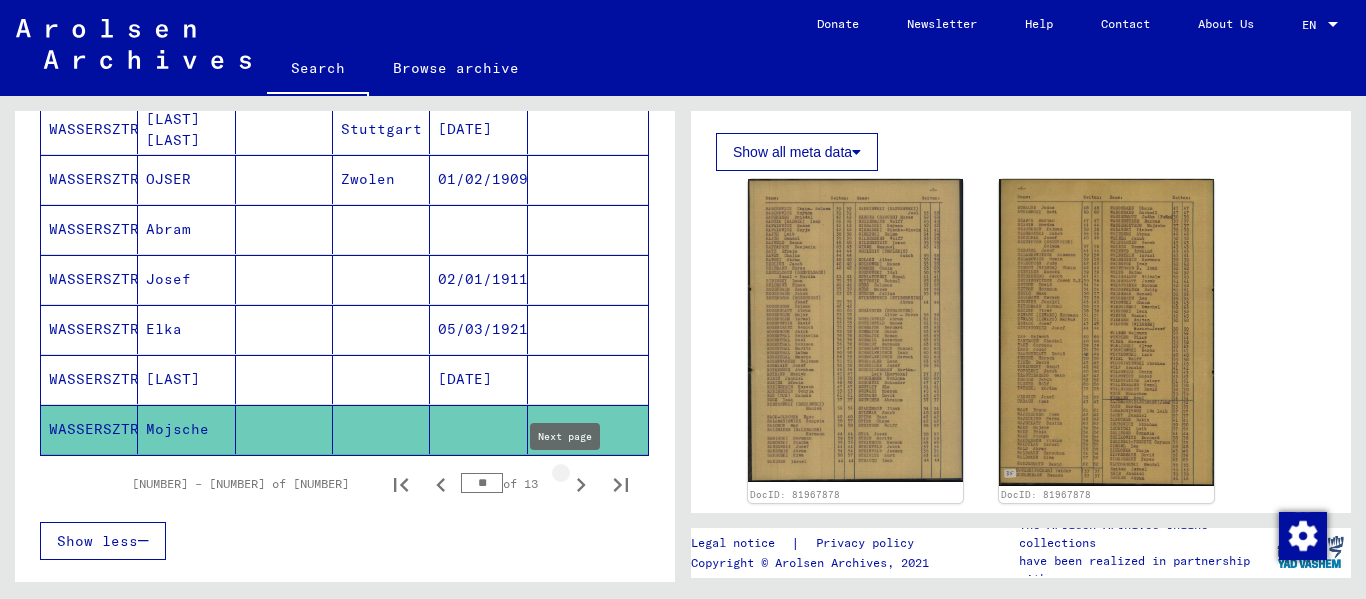 click 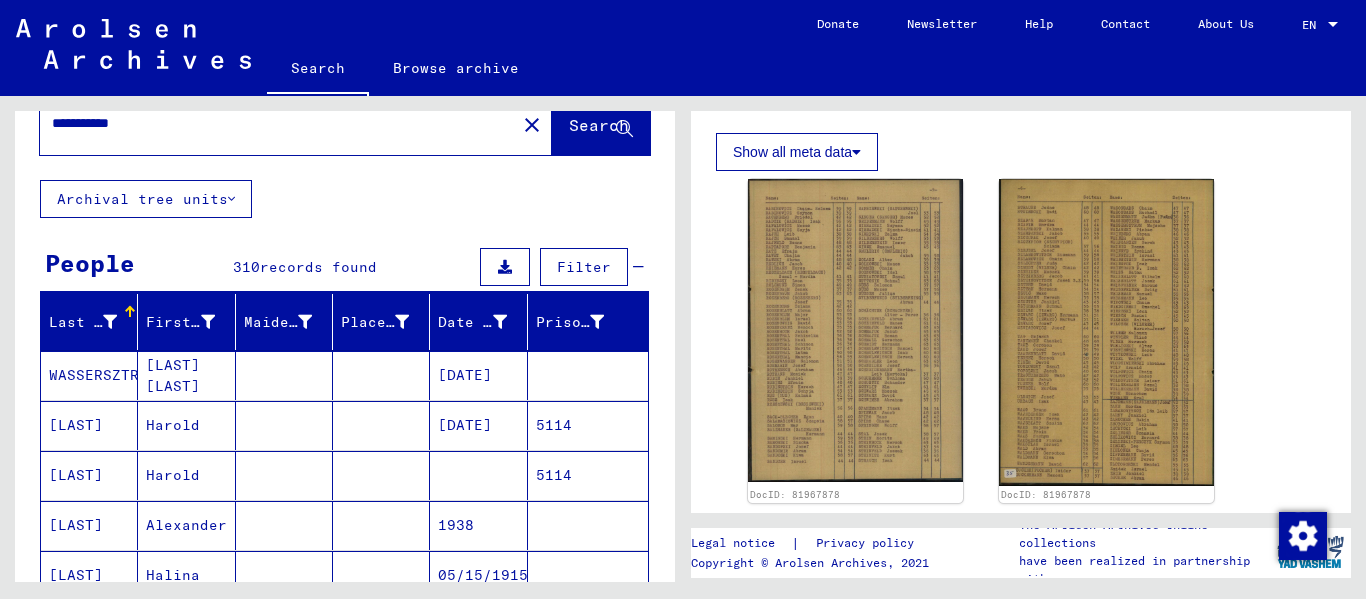scroll, scrollTop: 19, scrollLeft: 0, axis: vertical 